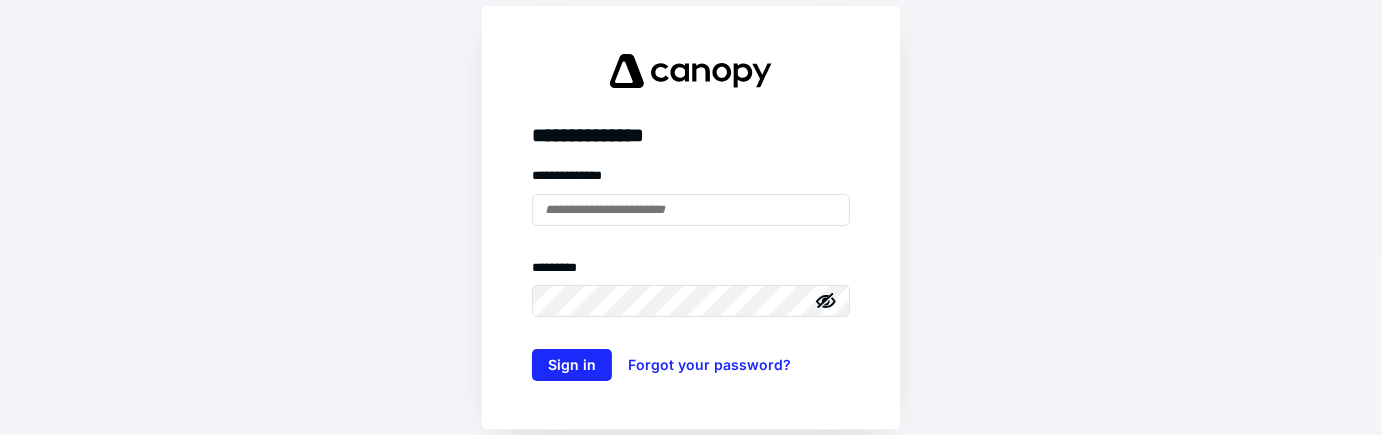scroll, scrollTop: 0, scrollLeft: 0, axis: both 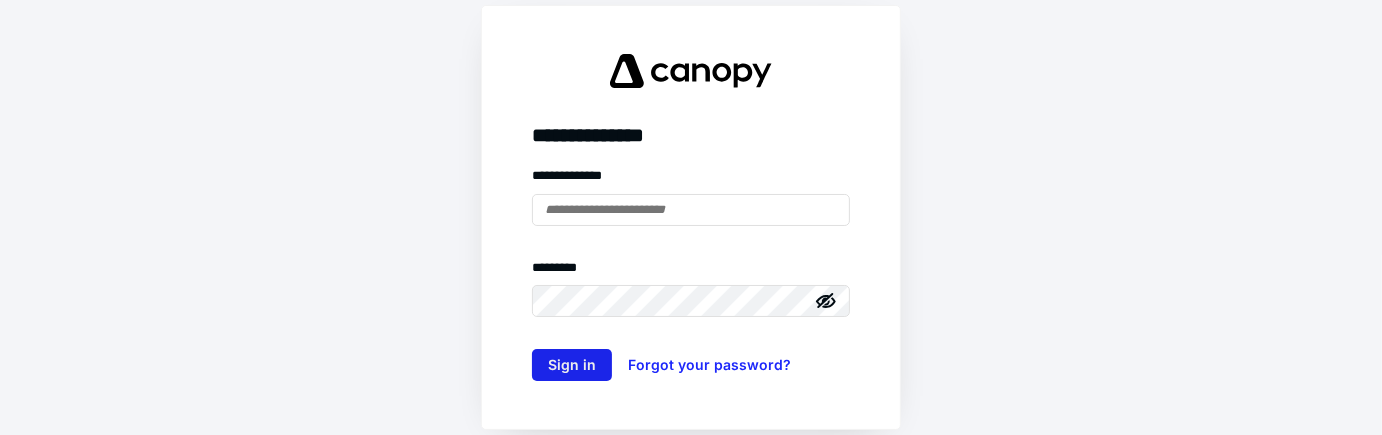 type on "**********" 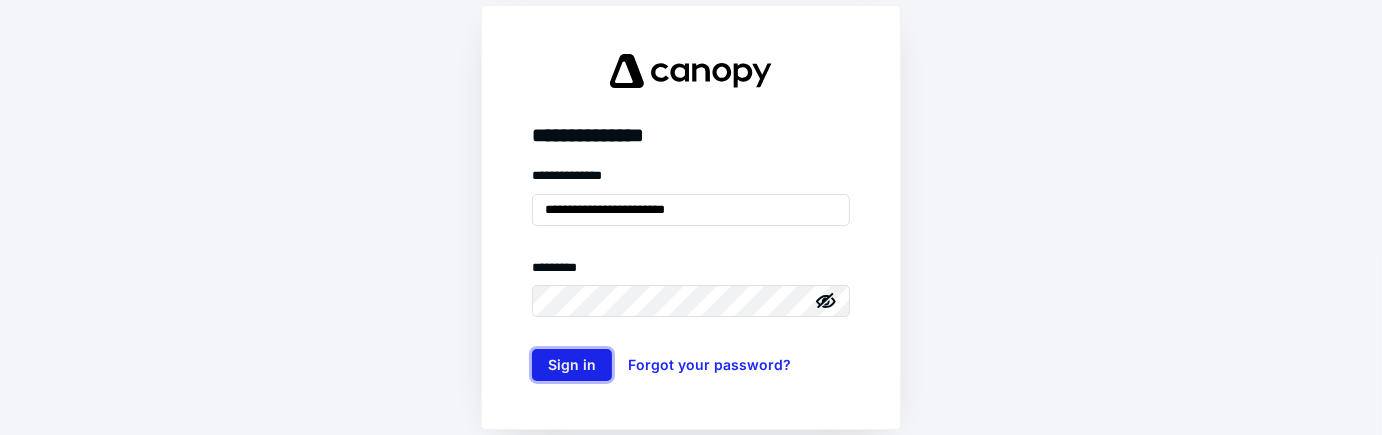 click on "Sign in" at bounding box center (572, 365) 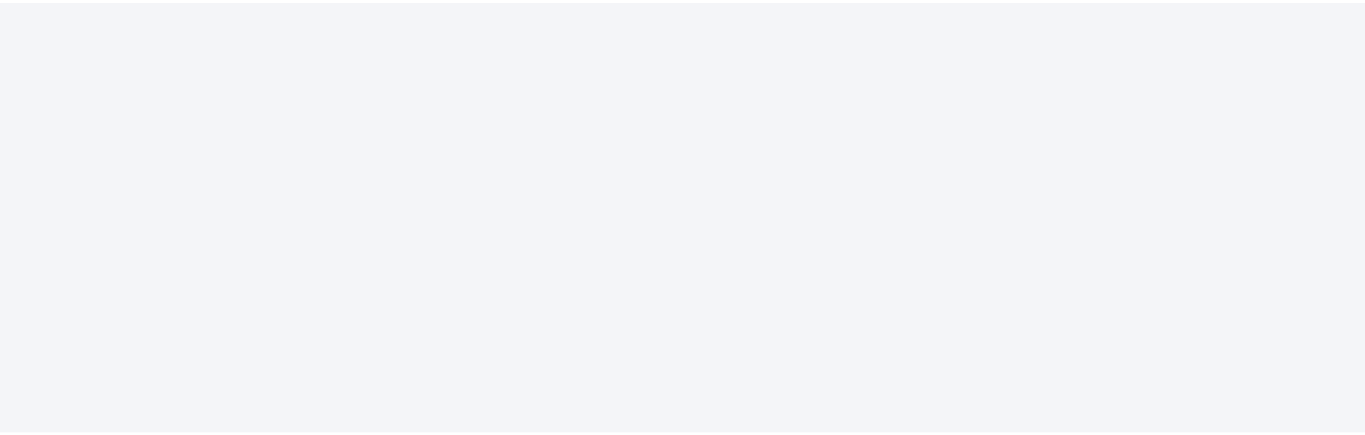scroll, scrollTop: 0, scrollLeft: 0, axis: both 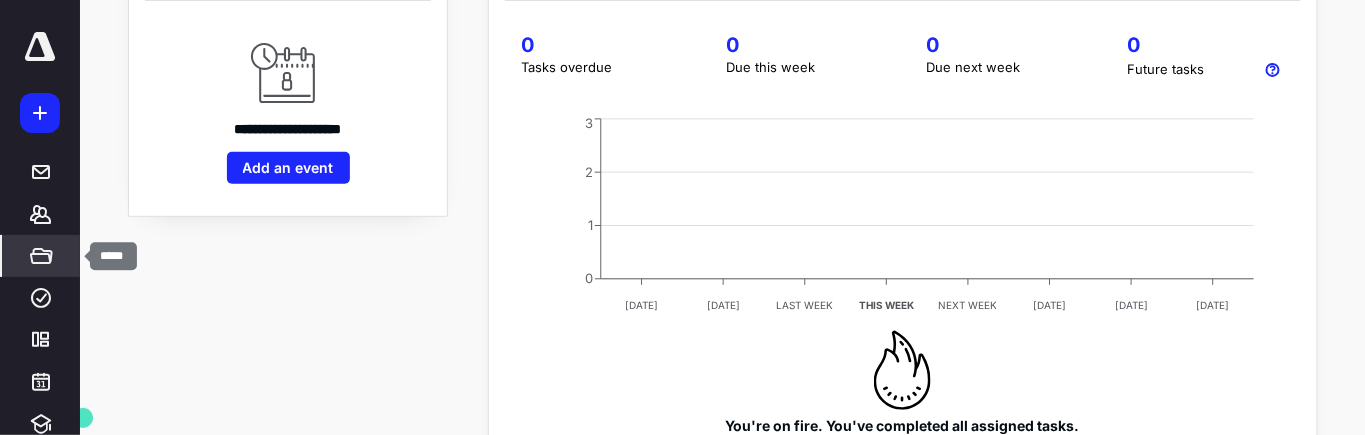 click 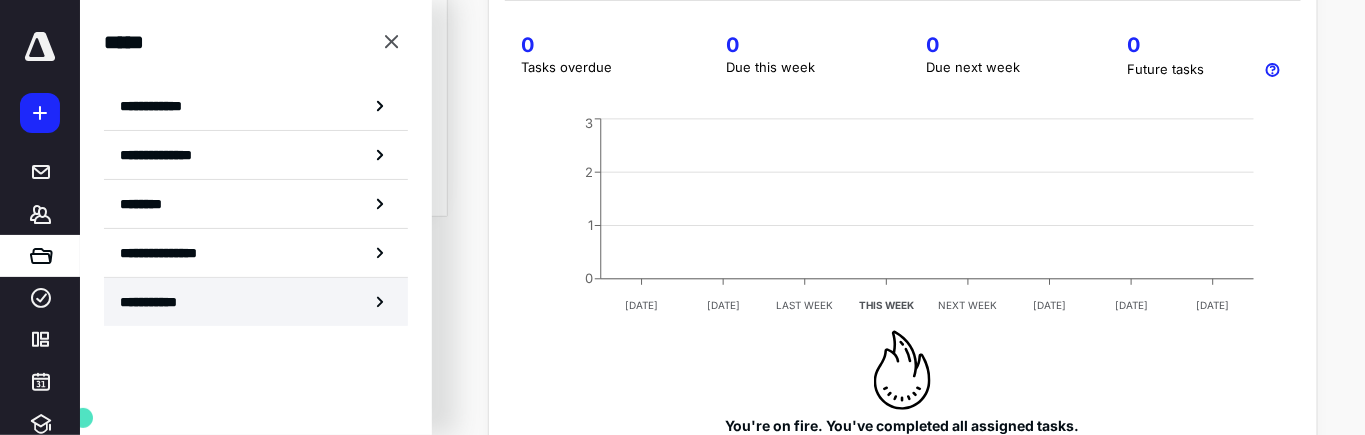click on "**********" at bounding box center (158, 302) 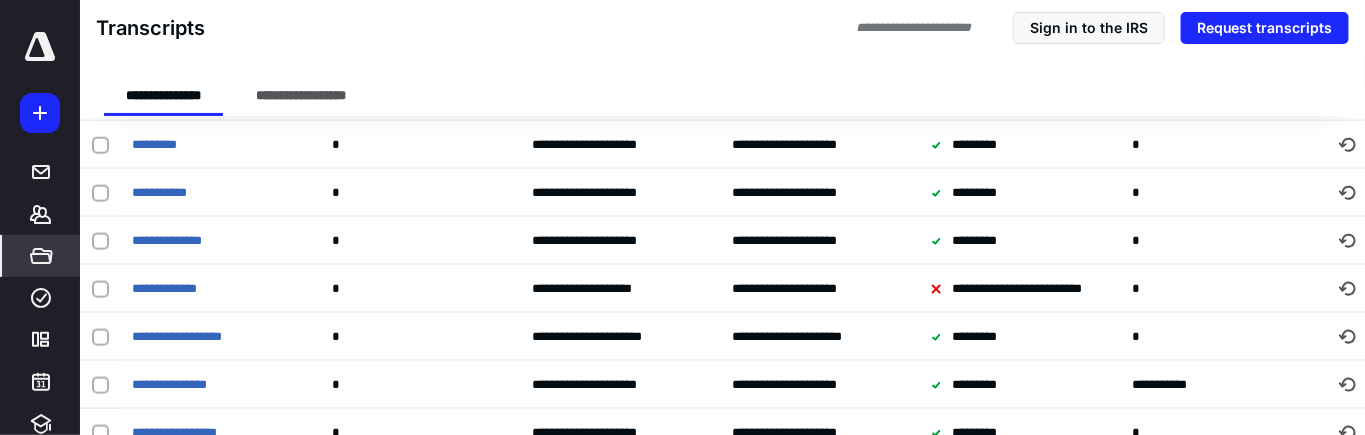 scroll, scrollTop: 777, scrollLeft: 0, axis: vertical 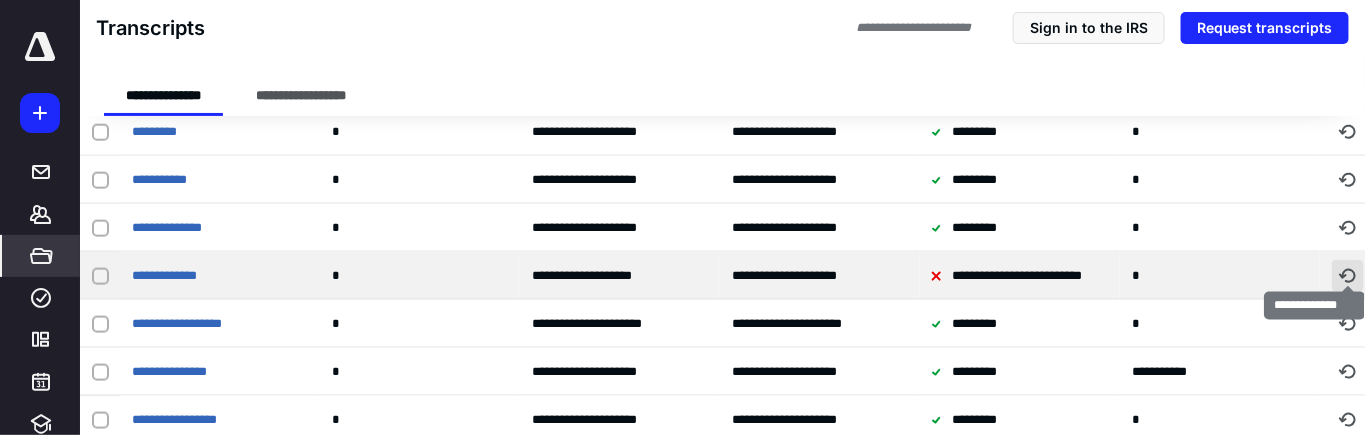 click at bounding box center [1348, 276] 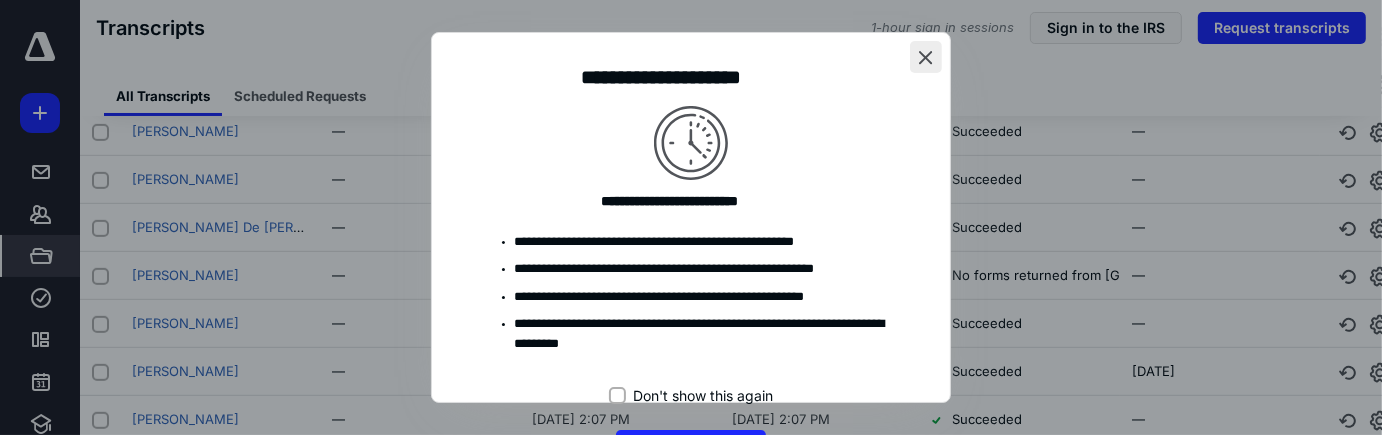 click at bounding box center [926, 57] 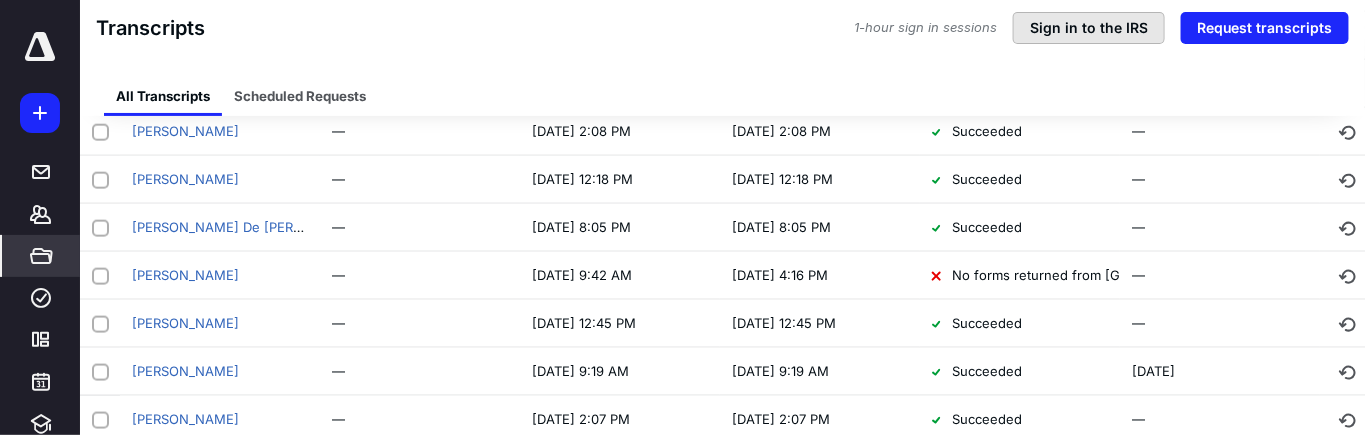click on "Sign in to the IRS" at bounding box center (1089, 28) 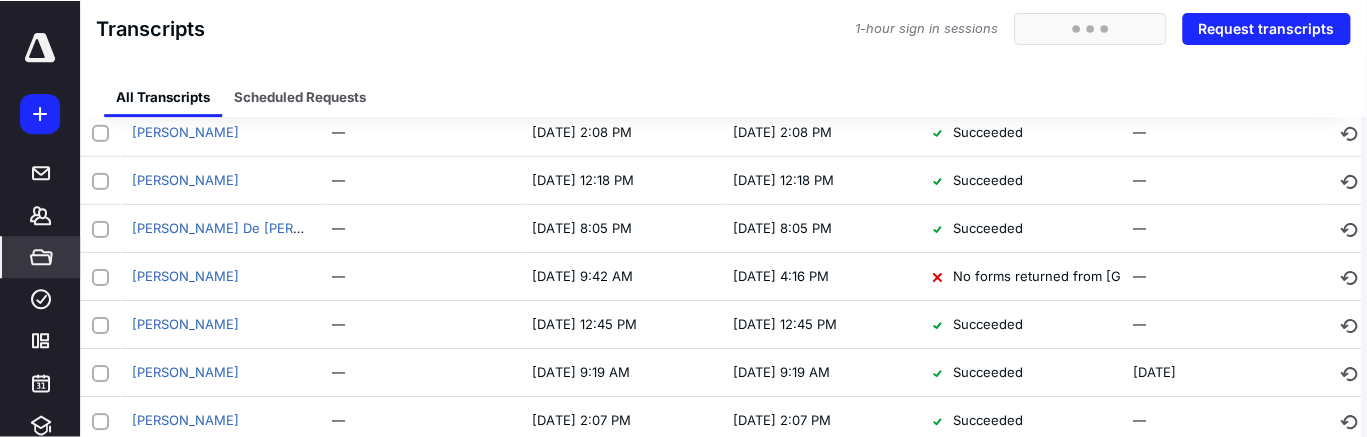 scroll, scrollTop: 777, scrollLeft: 0, axis: vertical 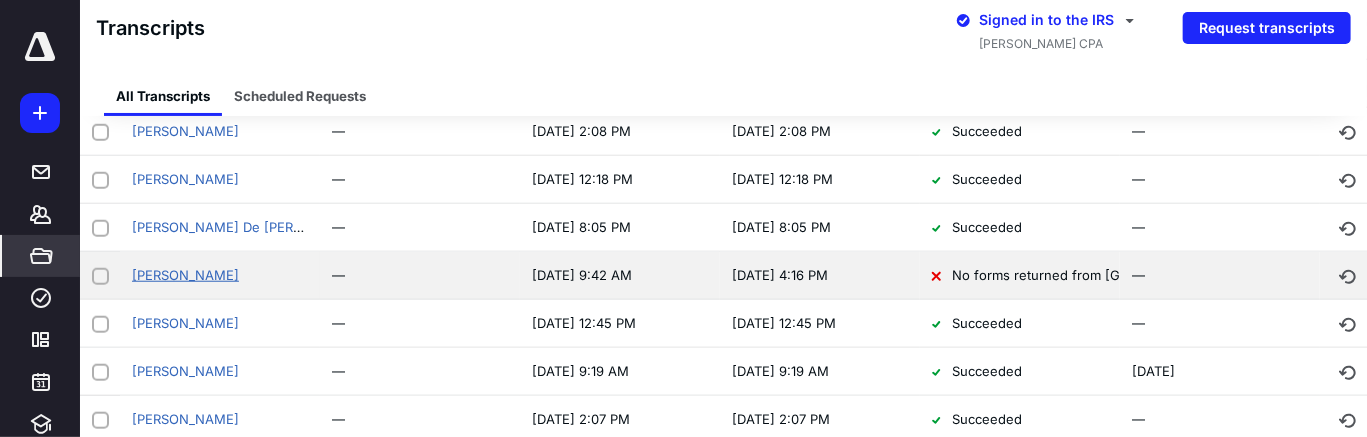 click on "[PERSON_NAME]" at bounding box center [185, 275] 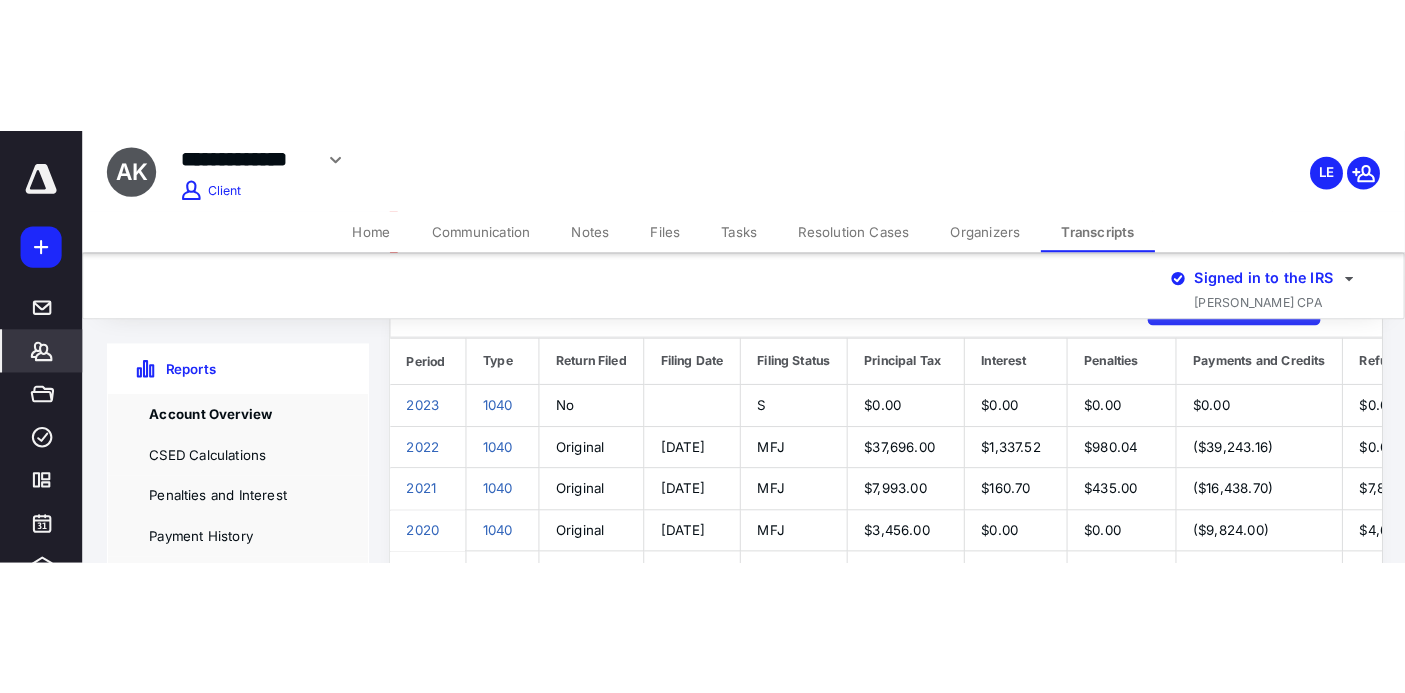 scroll, scrollTop: 111, scrollLeft: 0, axis: vertical 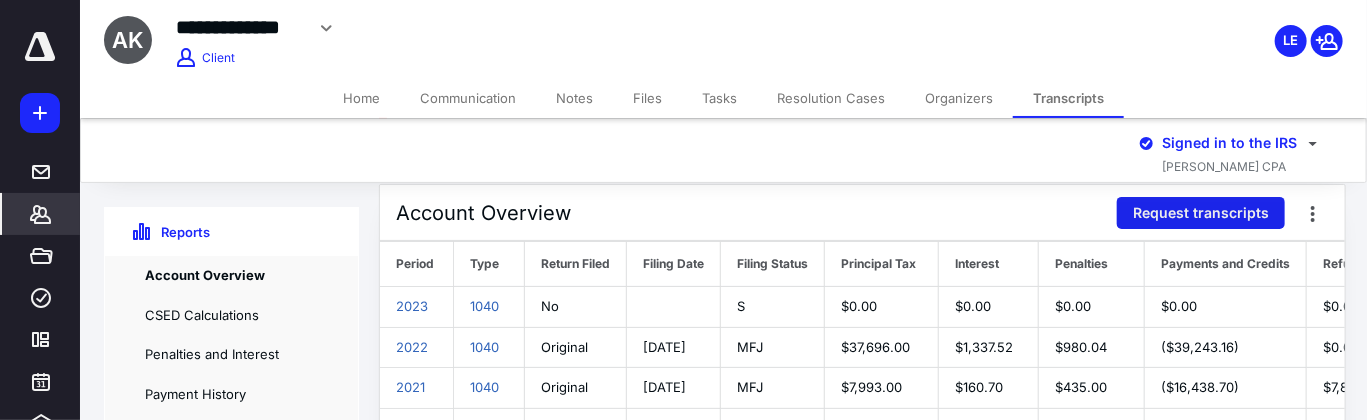 click on "Request transcripts" at bounding box center (1201, 213) 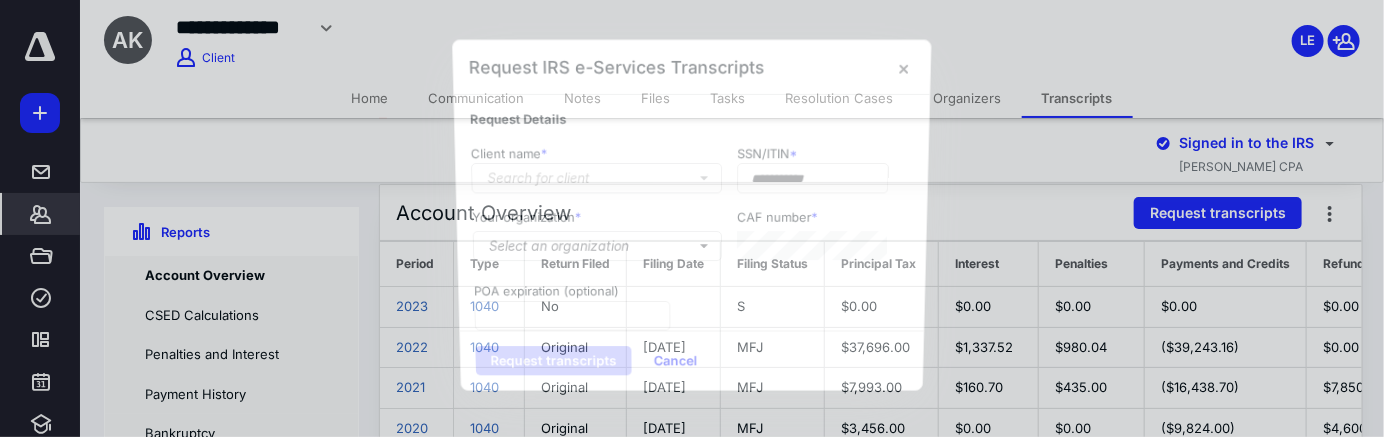 type on "**********" 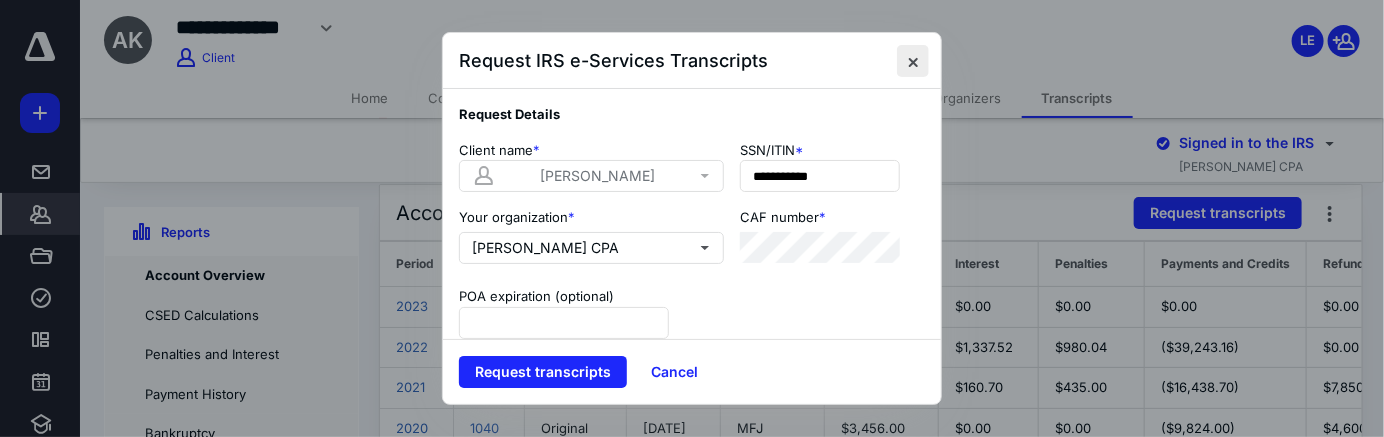 click at bounding box center [913, 61] 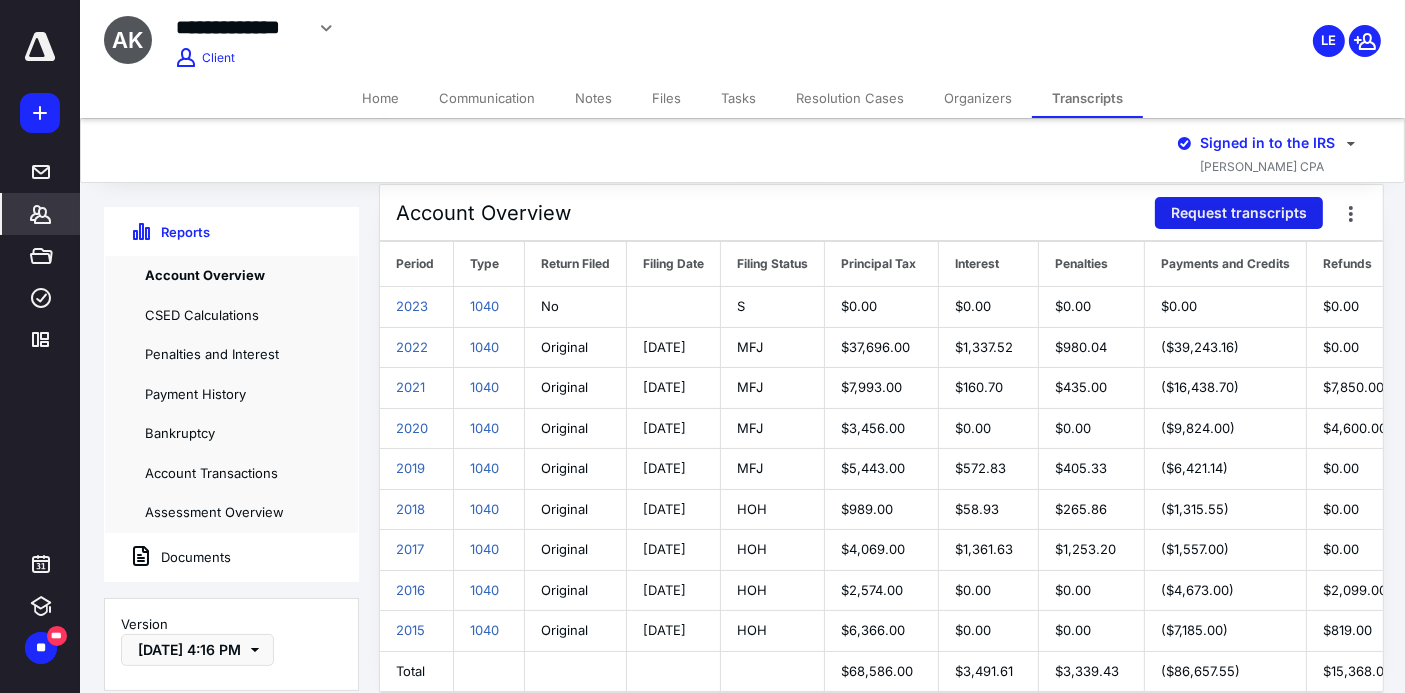 click on "Request transcripts" at bounding box center (1239, 213) 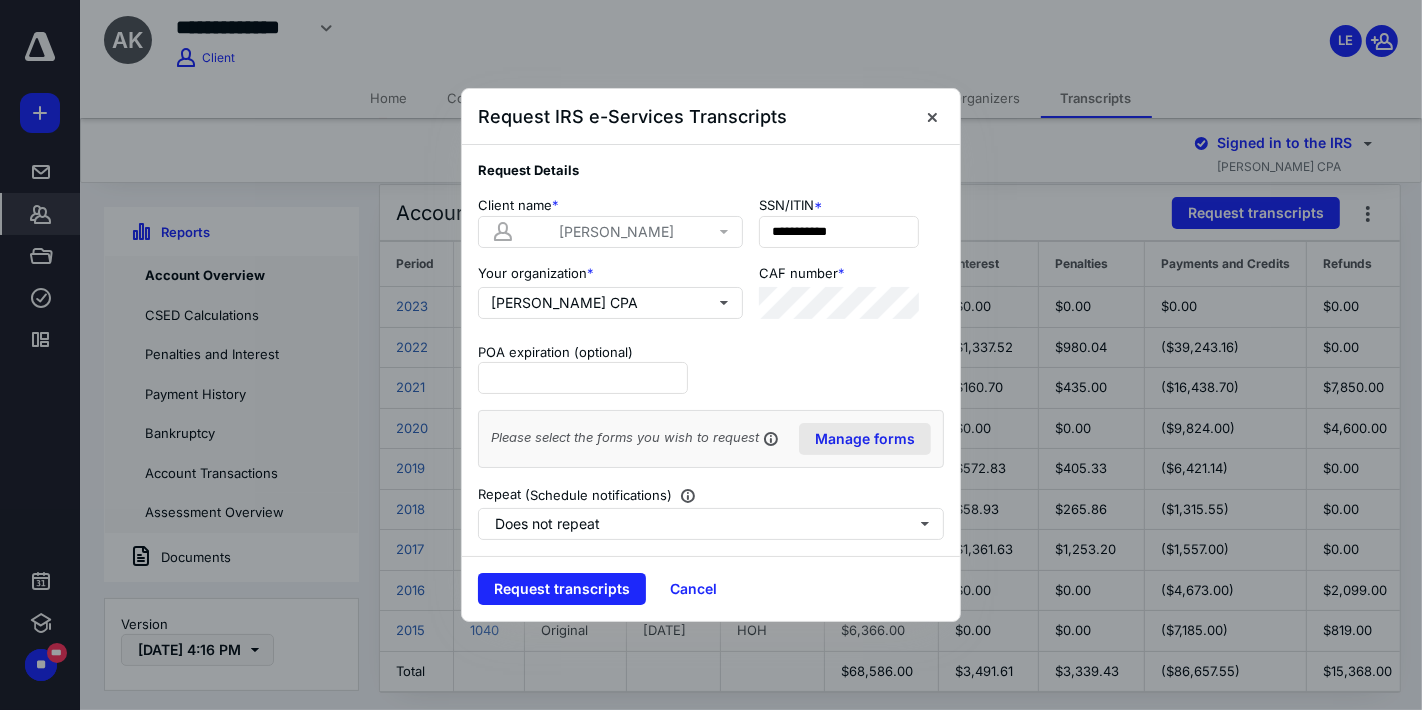 click on "Manage forms" at bounding box center (865, 439) 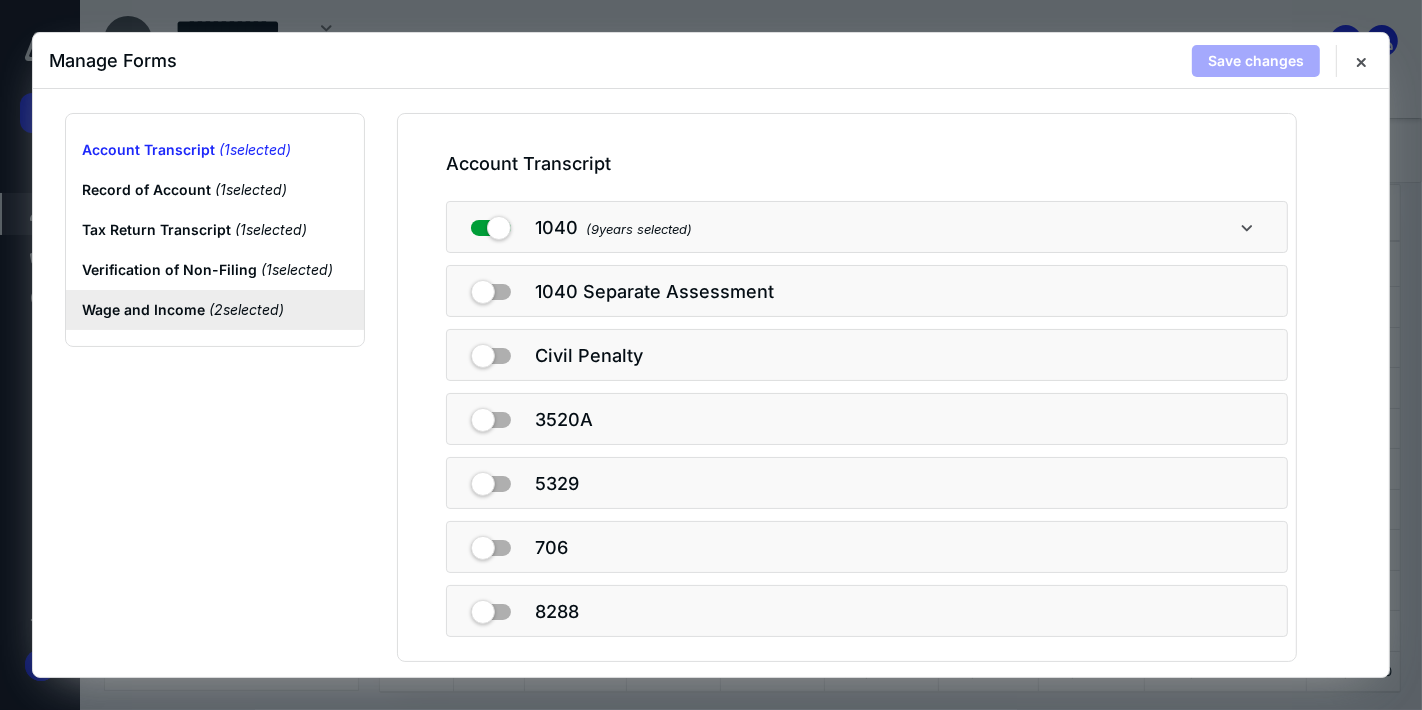 click on "Wage and Income   ( 2  selected)" at bounding box center [215, 310] 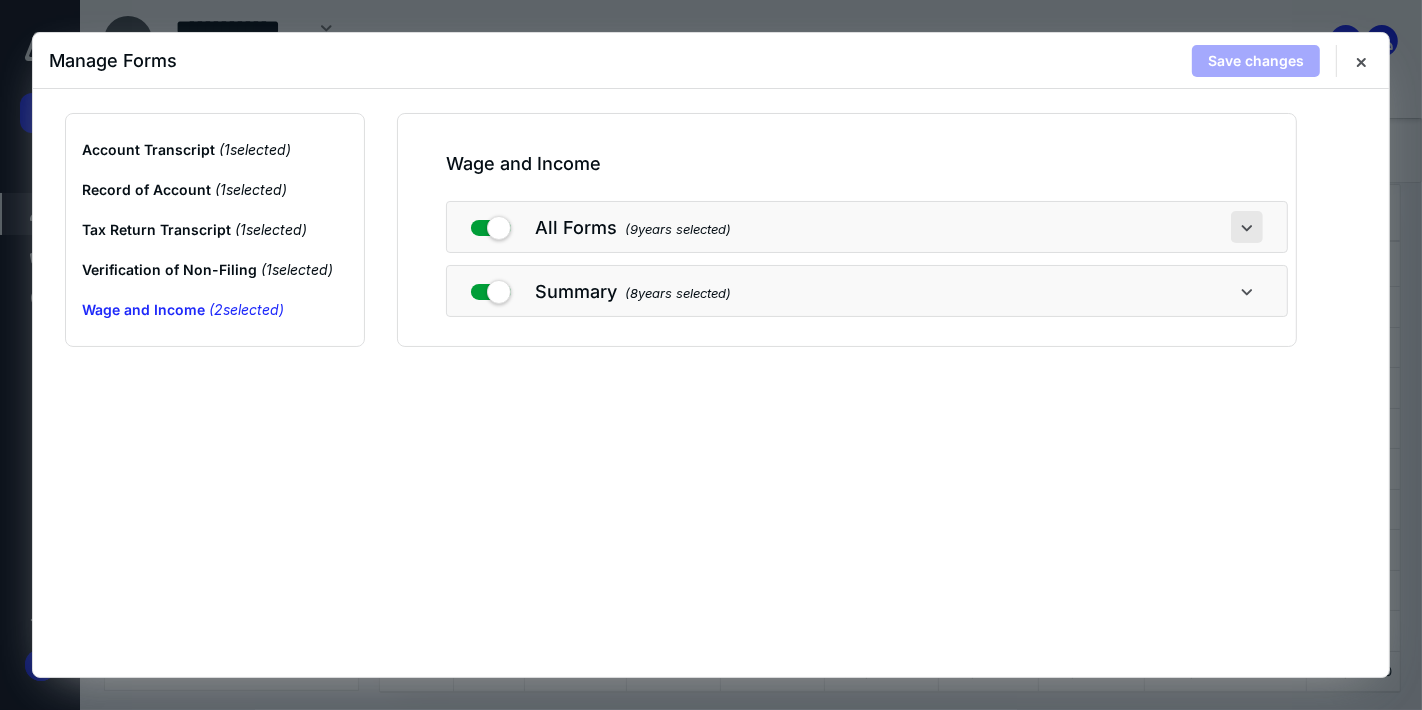click at bounding box center [1247, 227] 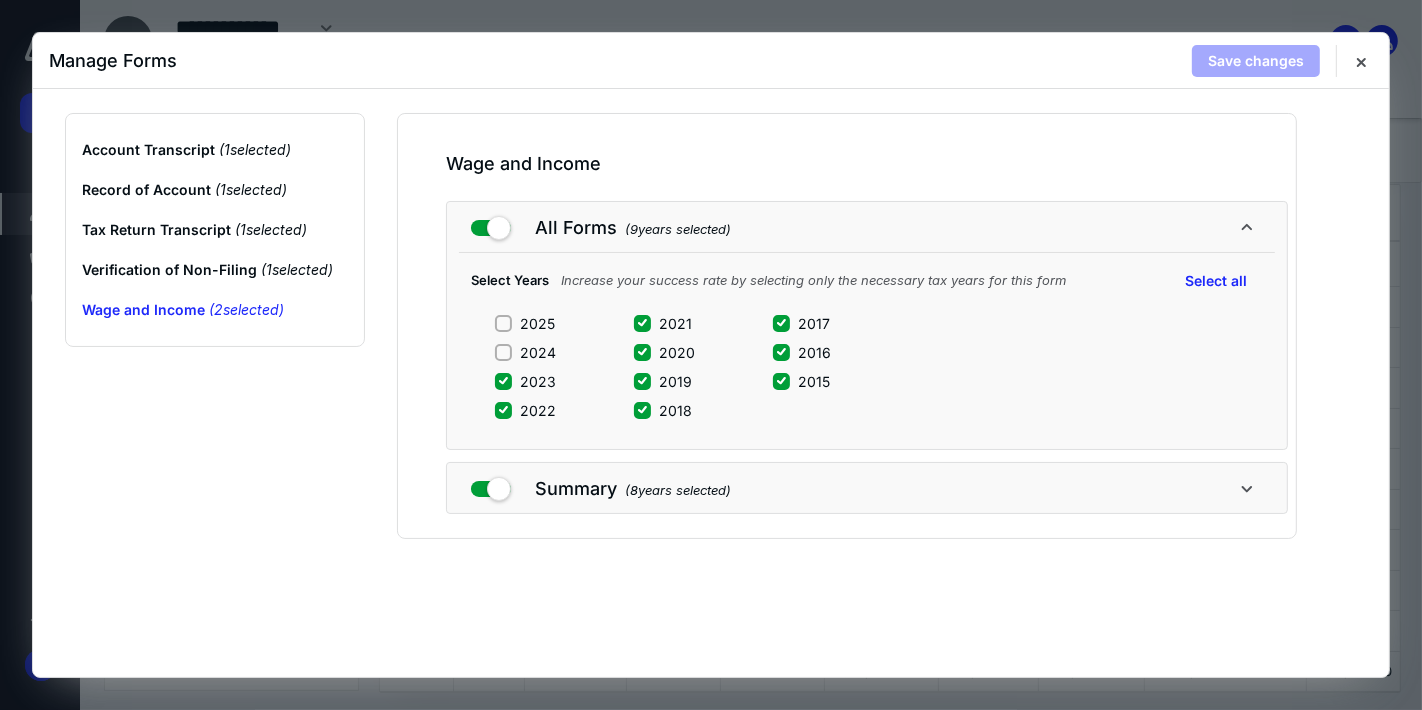 click 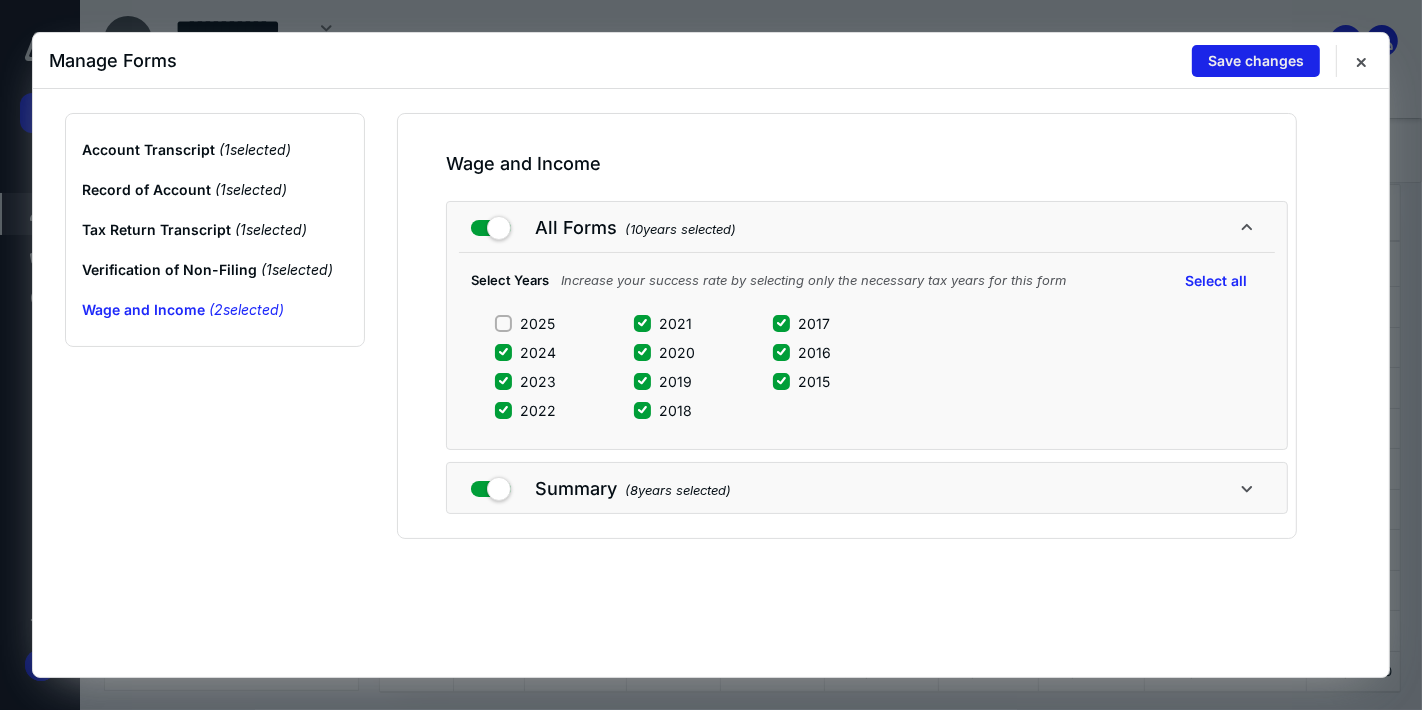 click on "Save changes" at bounding box center (1256, 61) 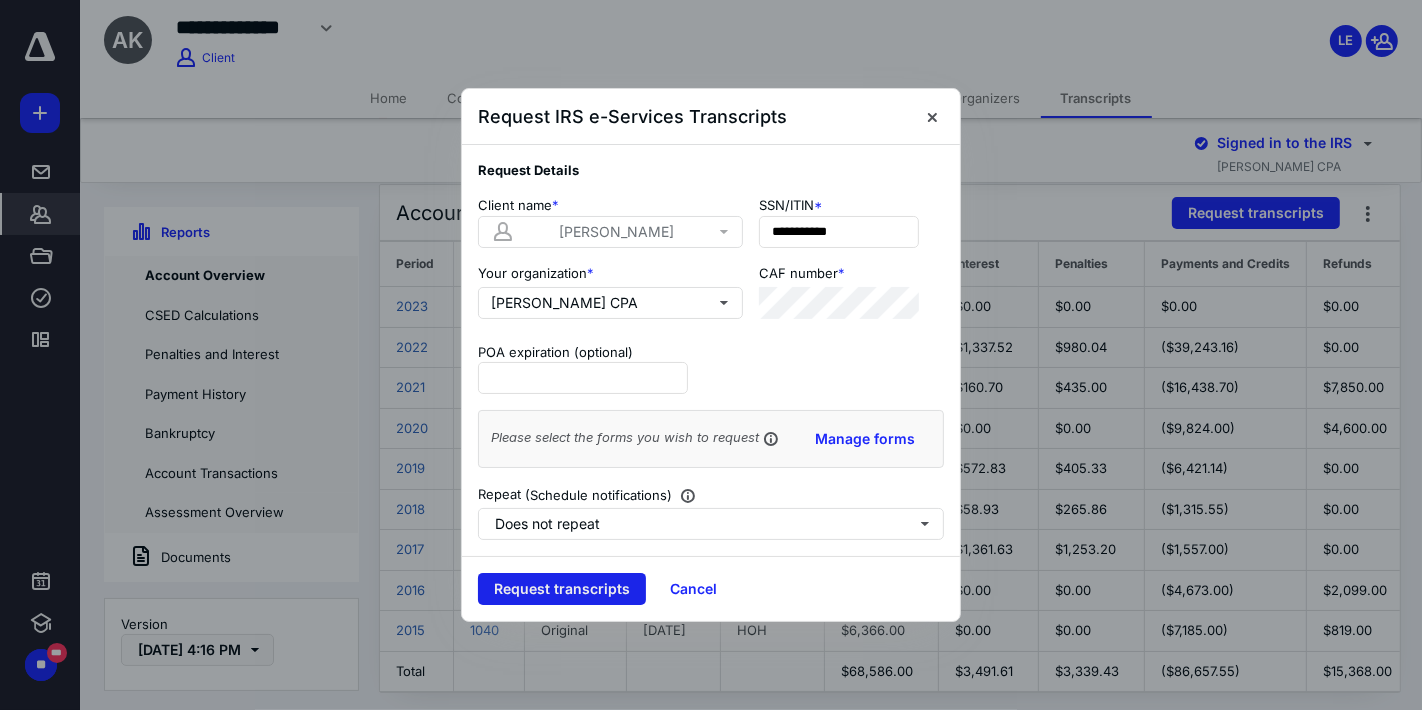 click on "Request transcripts" at bounding box center [562, 589] 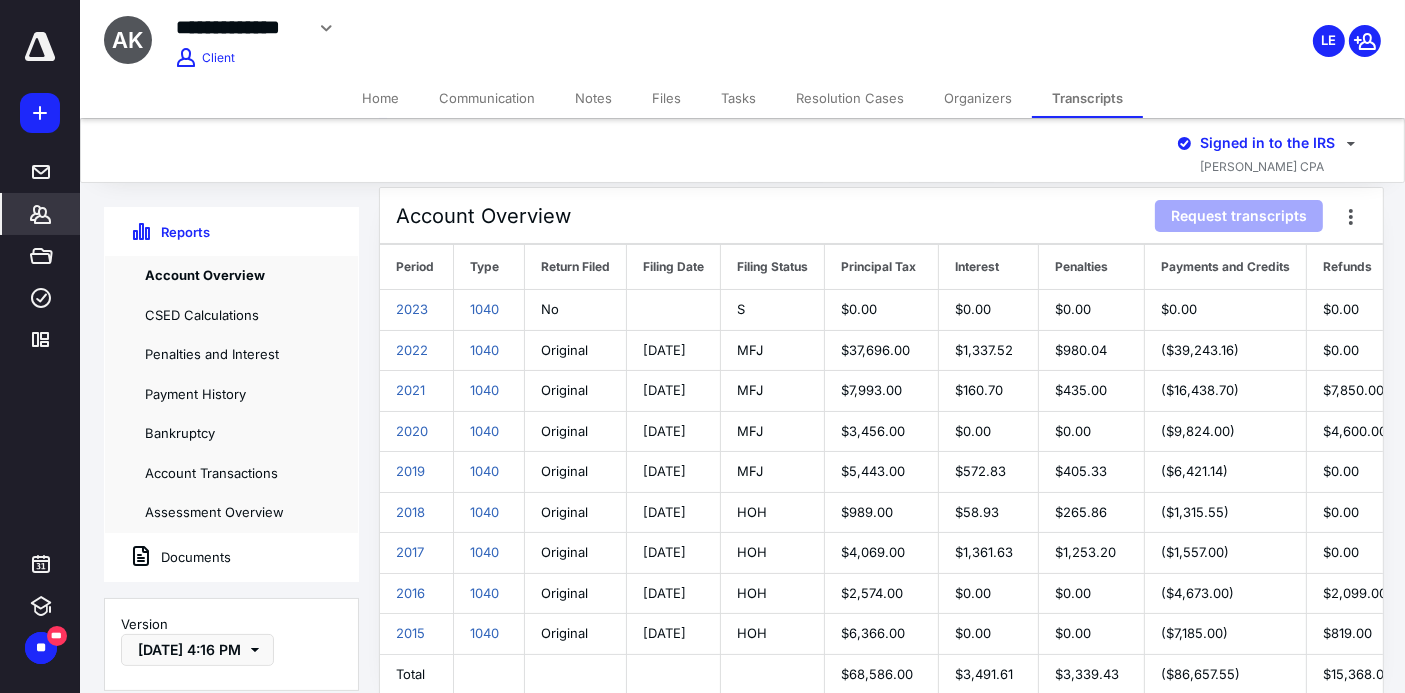 scroll, scrollTop: 111, scrollLeft: 0, axis: vertical 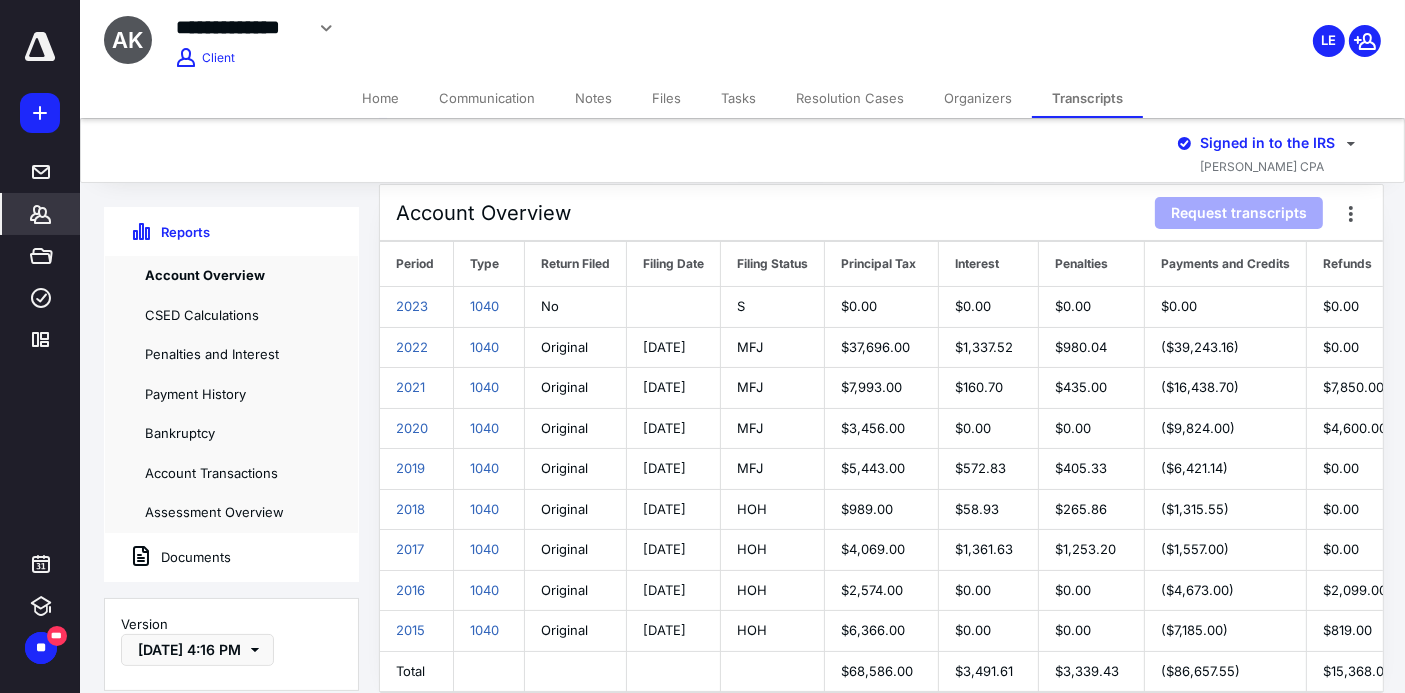click on "Documents" at bounding box center [168, 557] 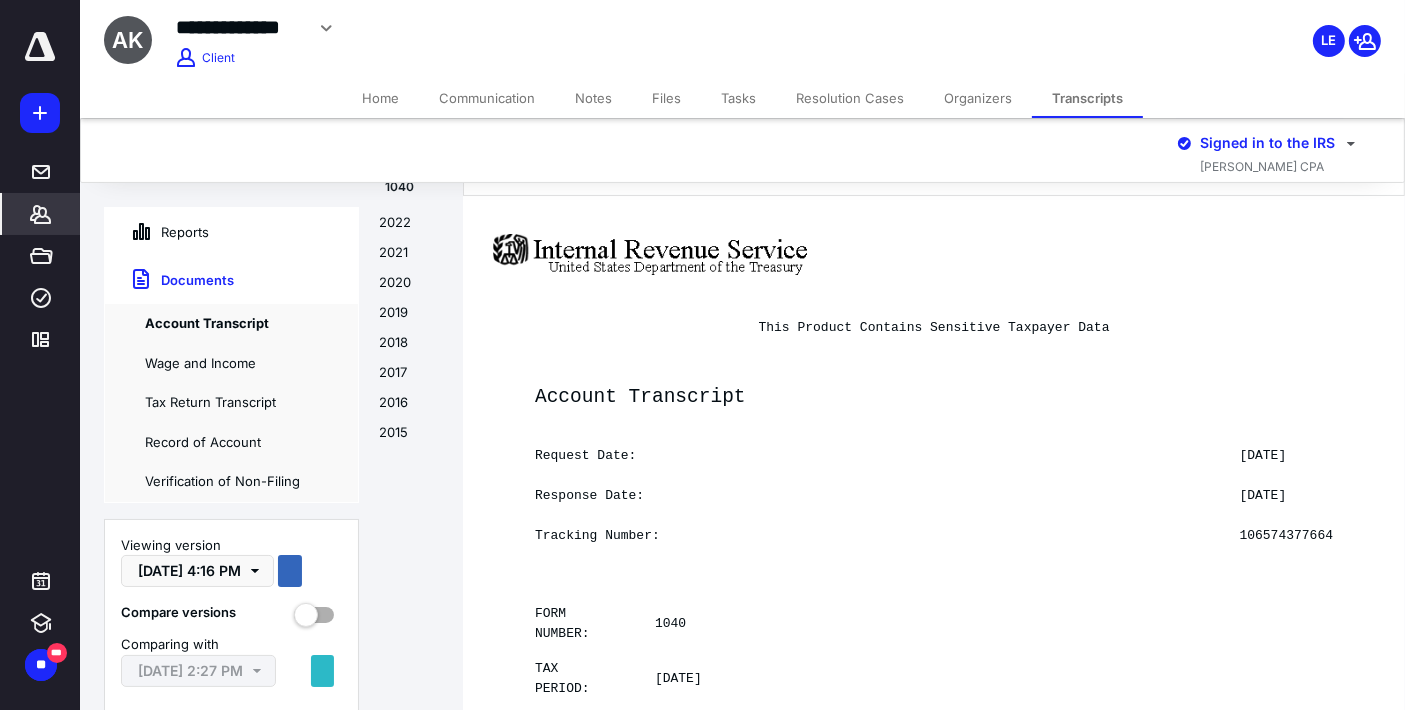 scroll, scrollTop: 0, scrollLeft: 0, axis: both 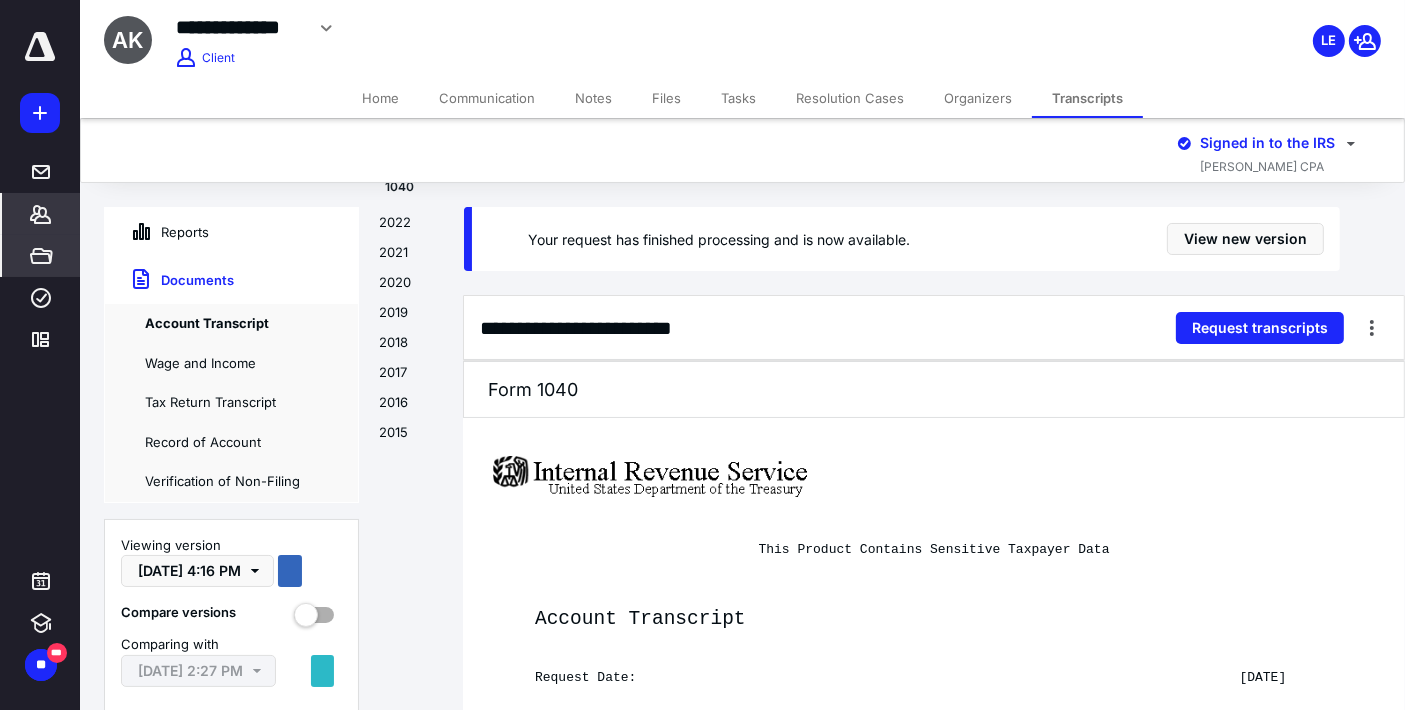 click 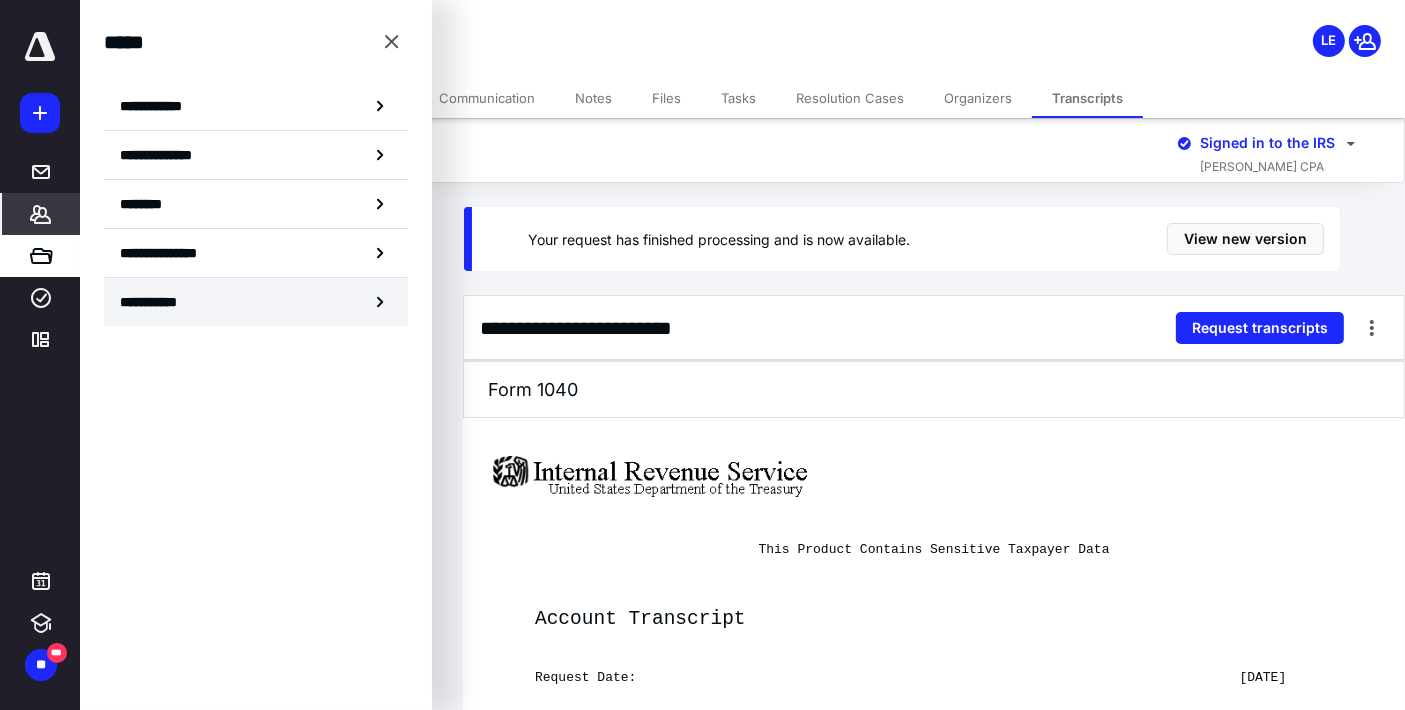 click on "**********" at bounding box center [256, 302] 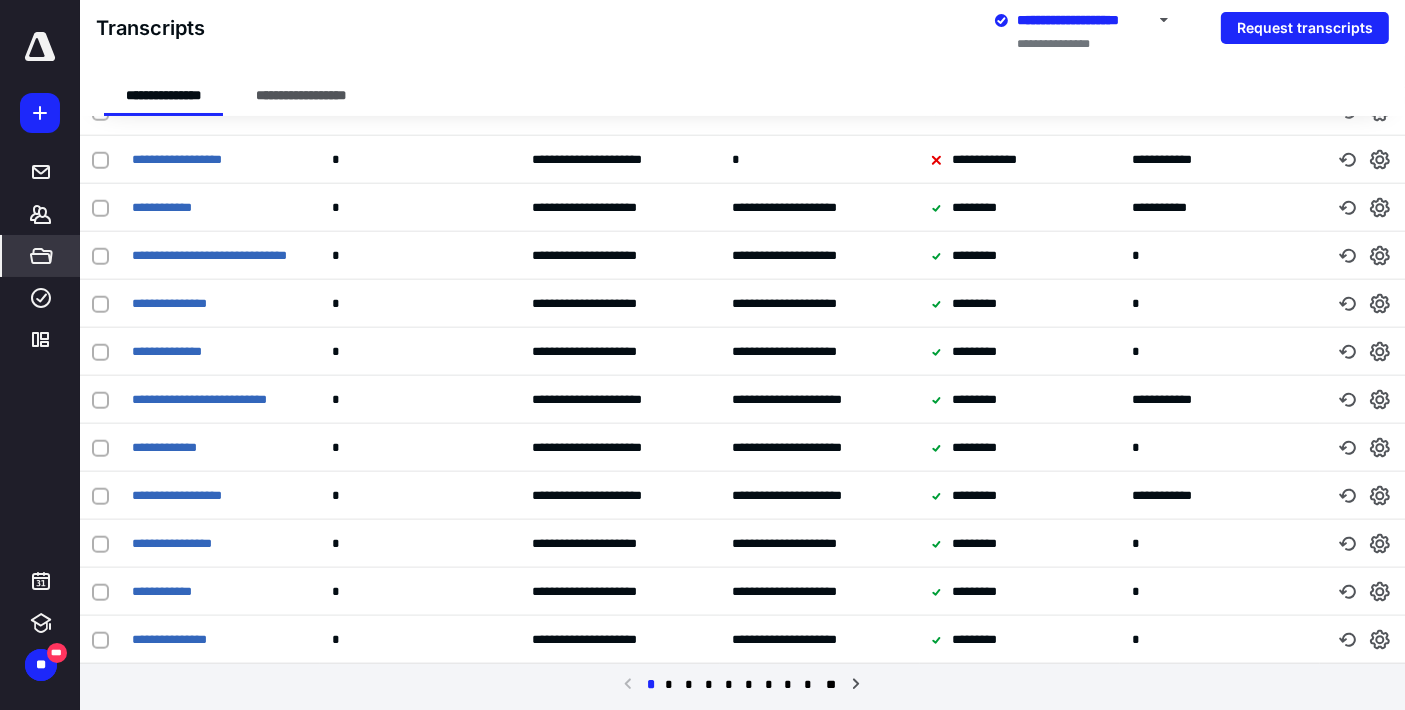 scroll, scrollTop: 1919, scrollLeft: 0, axis: vertical 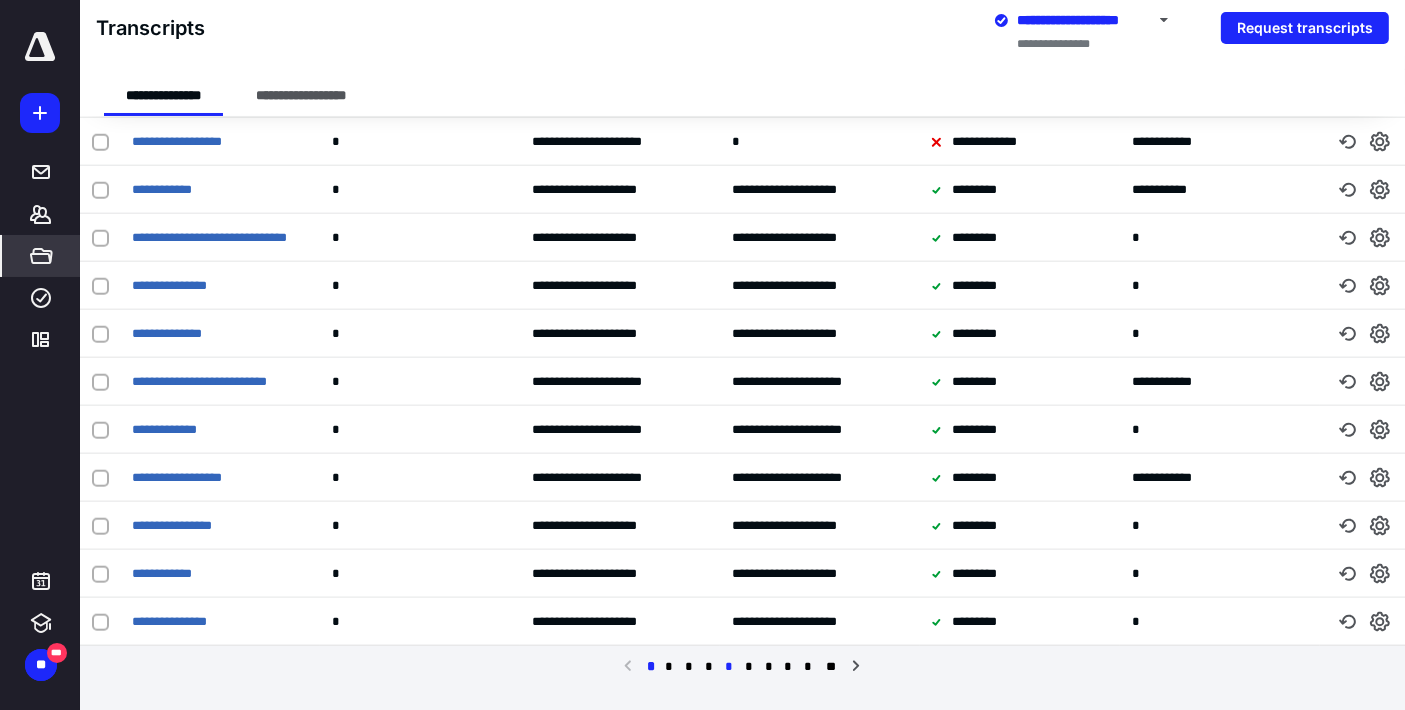 click on "*" at bounding box center [729, 667] 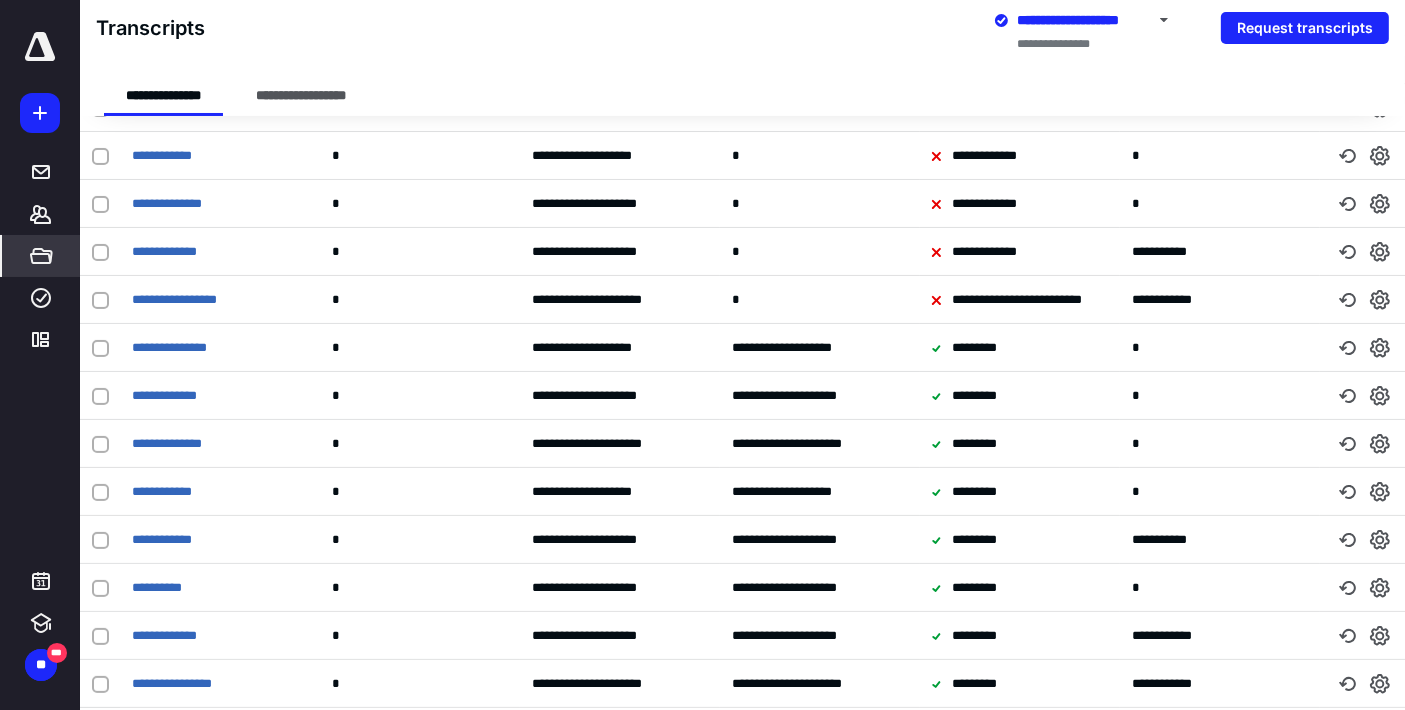 scroll, scrollTop: 333, scrollLeft: 0, axis: vertical 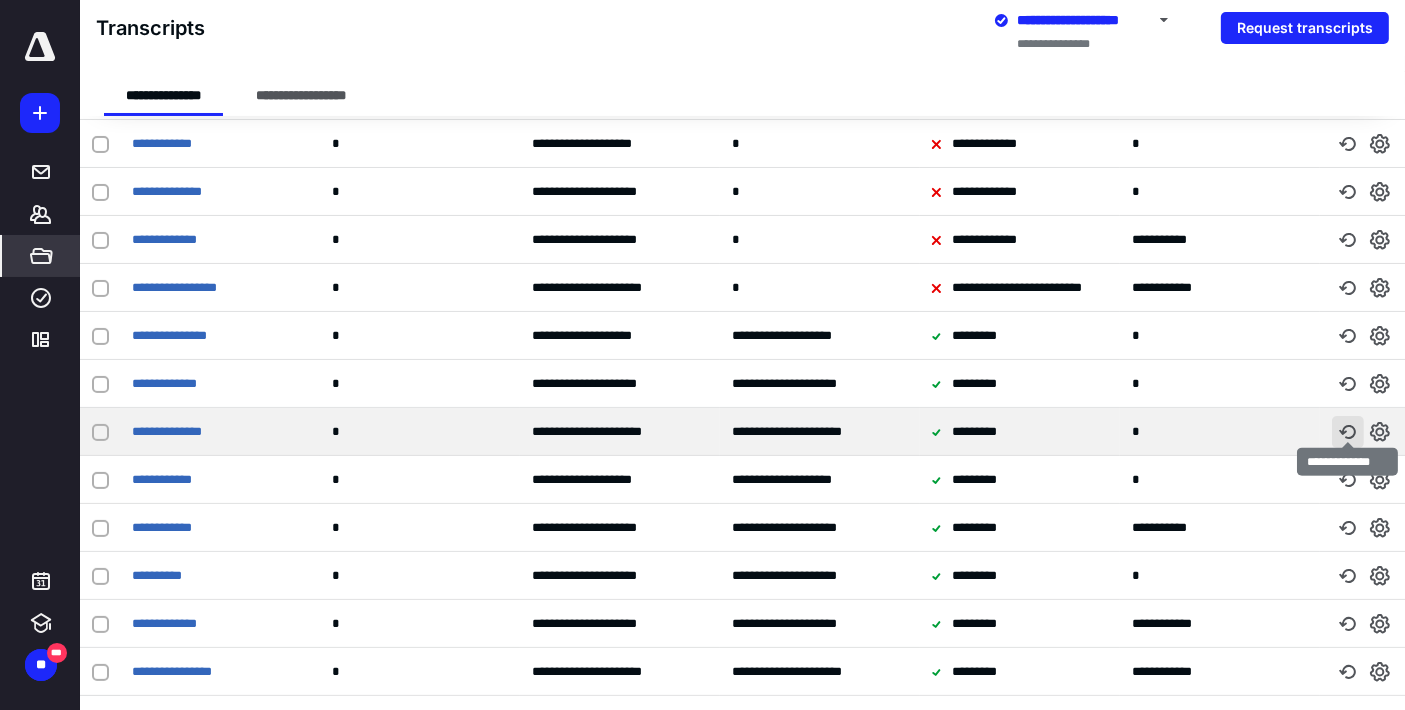 click at bounding box center [1348, 432] 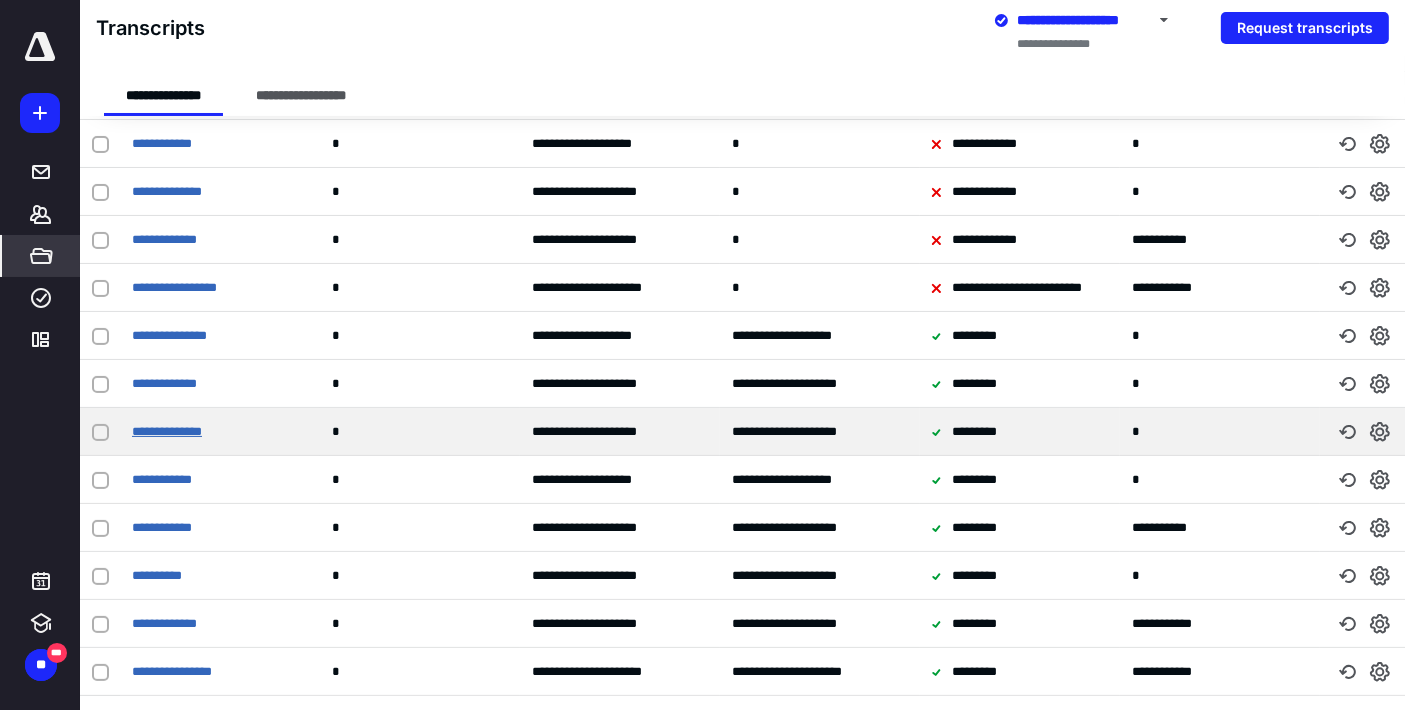 click on "**********" at bounding box center [167, 431] 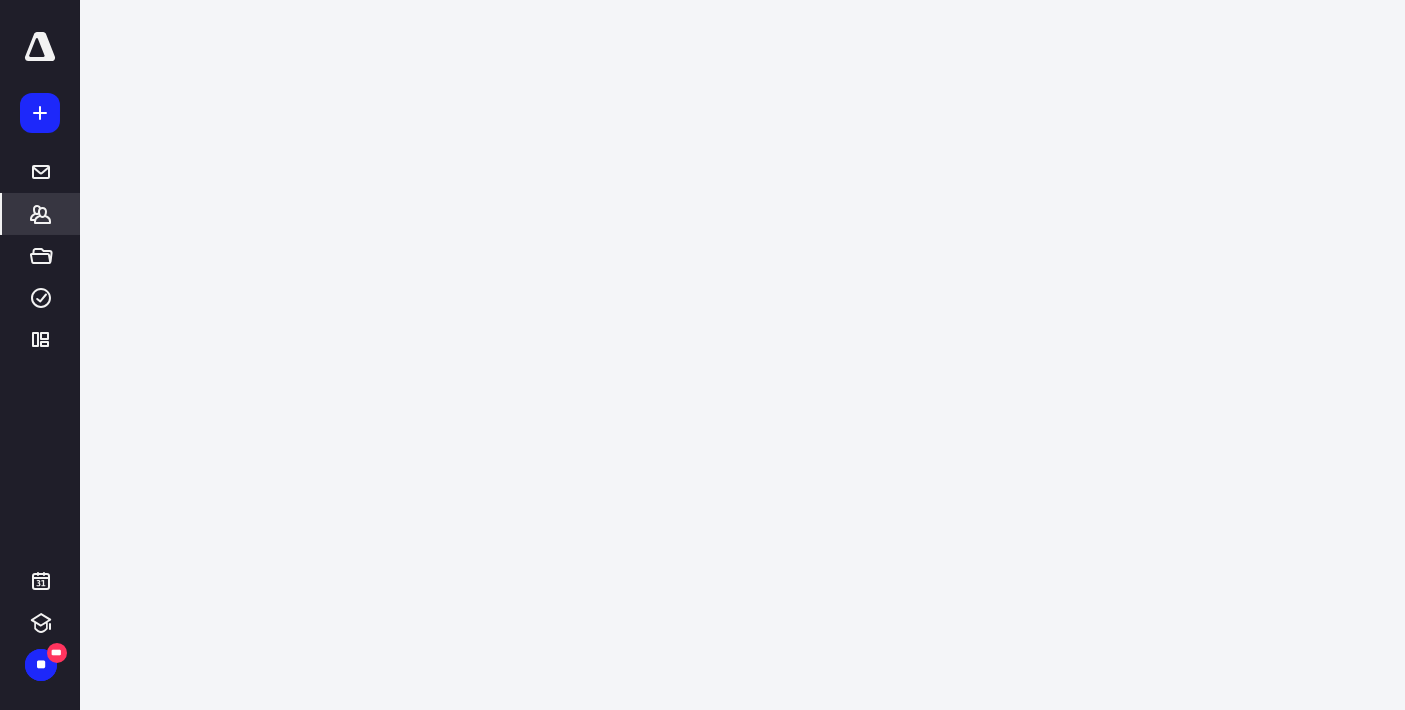 scroll, scrollTop: 0, scrollLeft: 0, axis: both 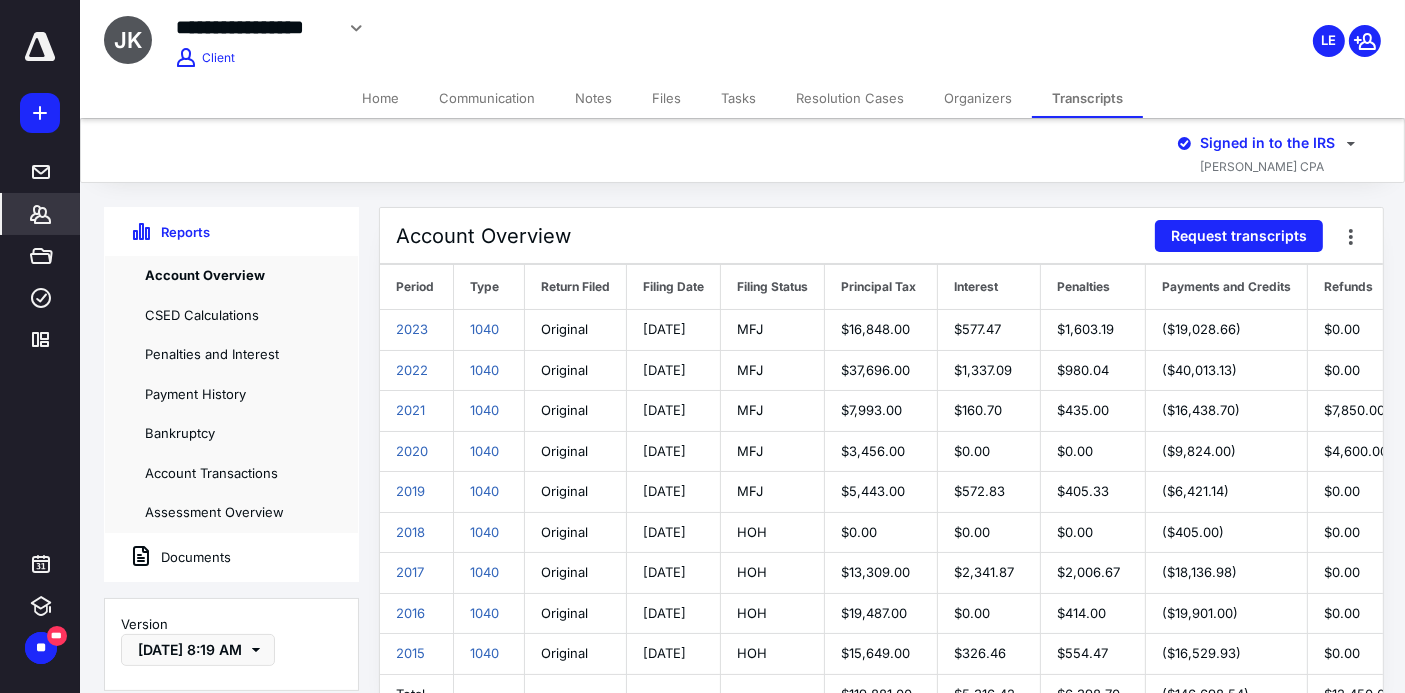 click on "Documents" at bounding box center (168, 557) 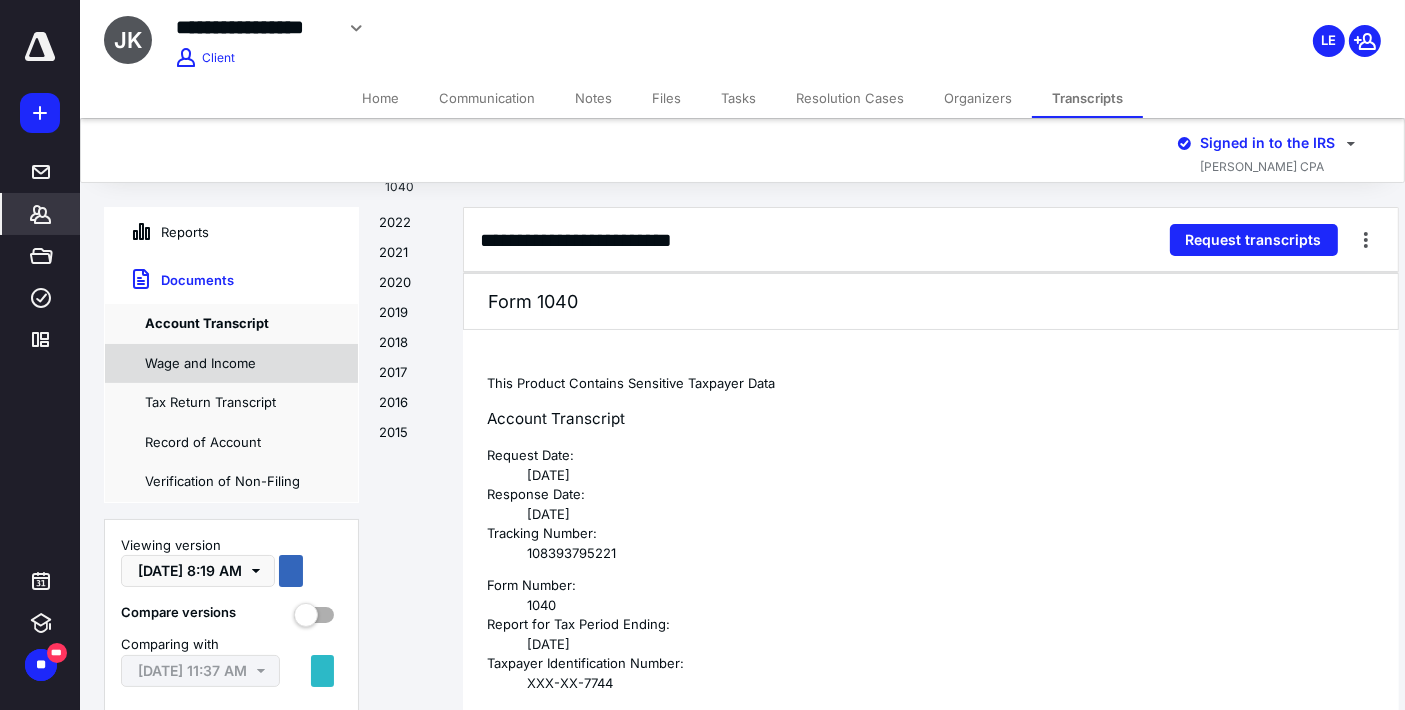 click on "Wage and Income" at bounding box center (231, 364) 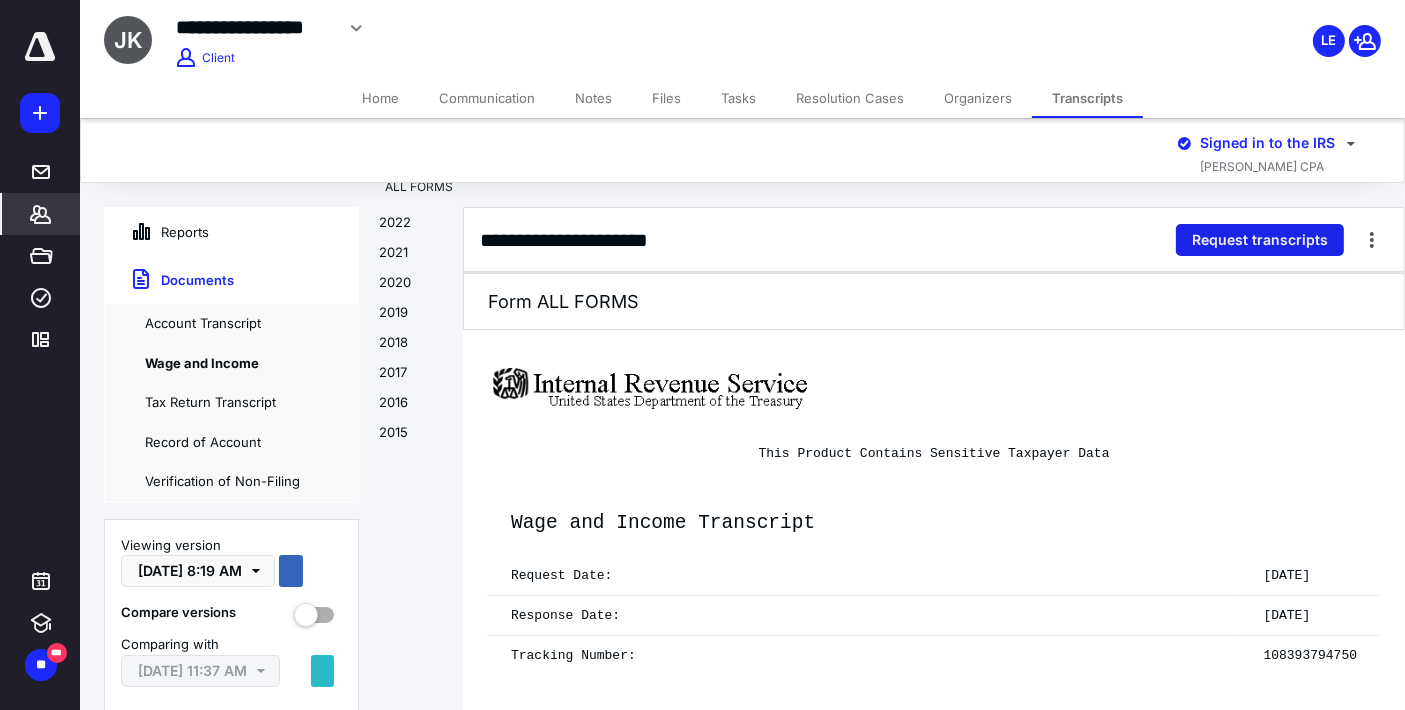 click on "Request transcripts" at bounding box center (1260, 240) 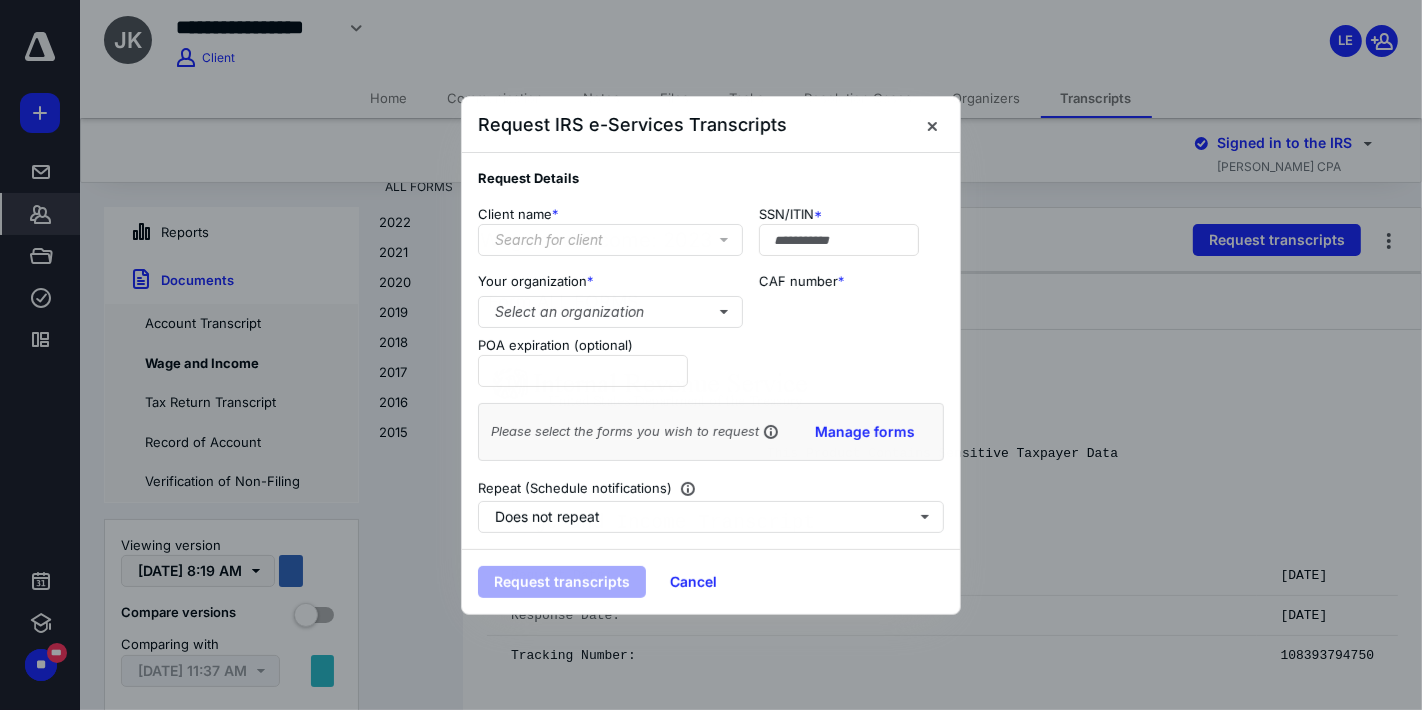 type on "**********" 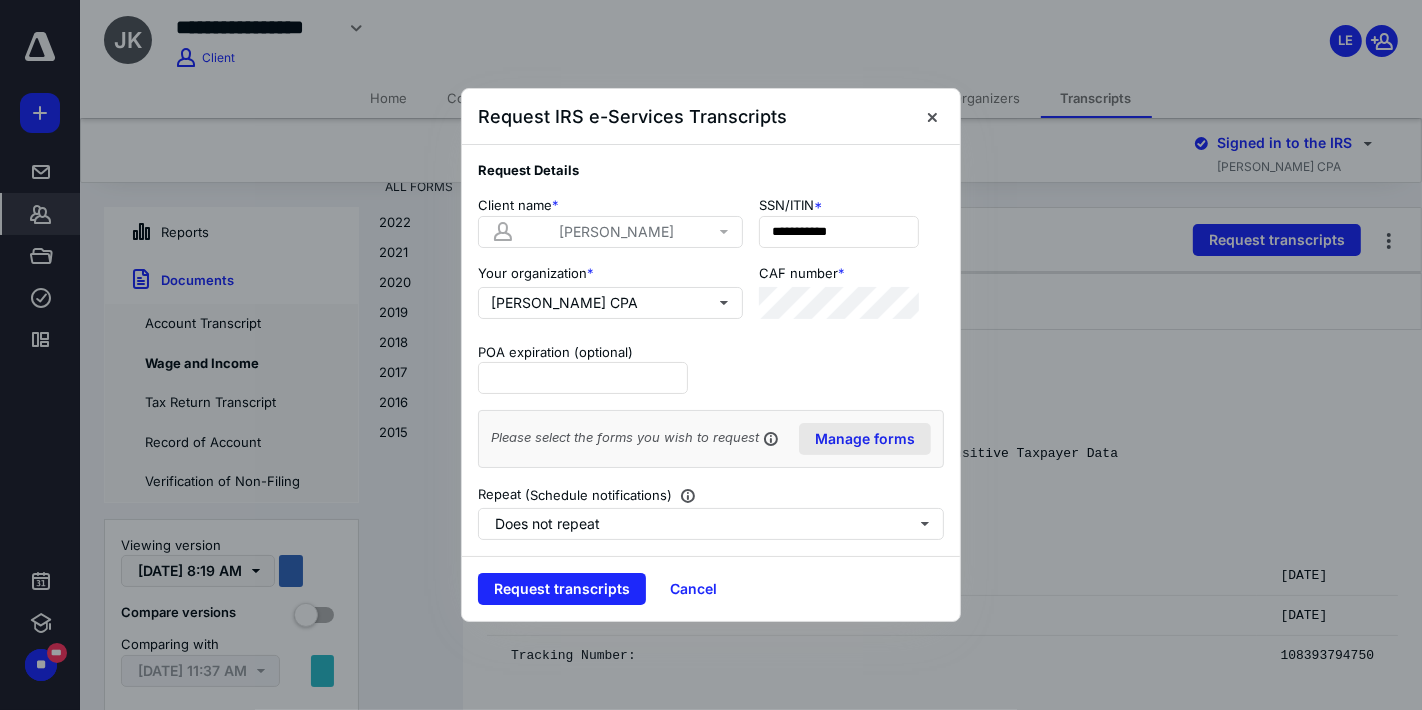 click on "Manage forms" at bounding box center (865, 439) 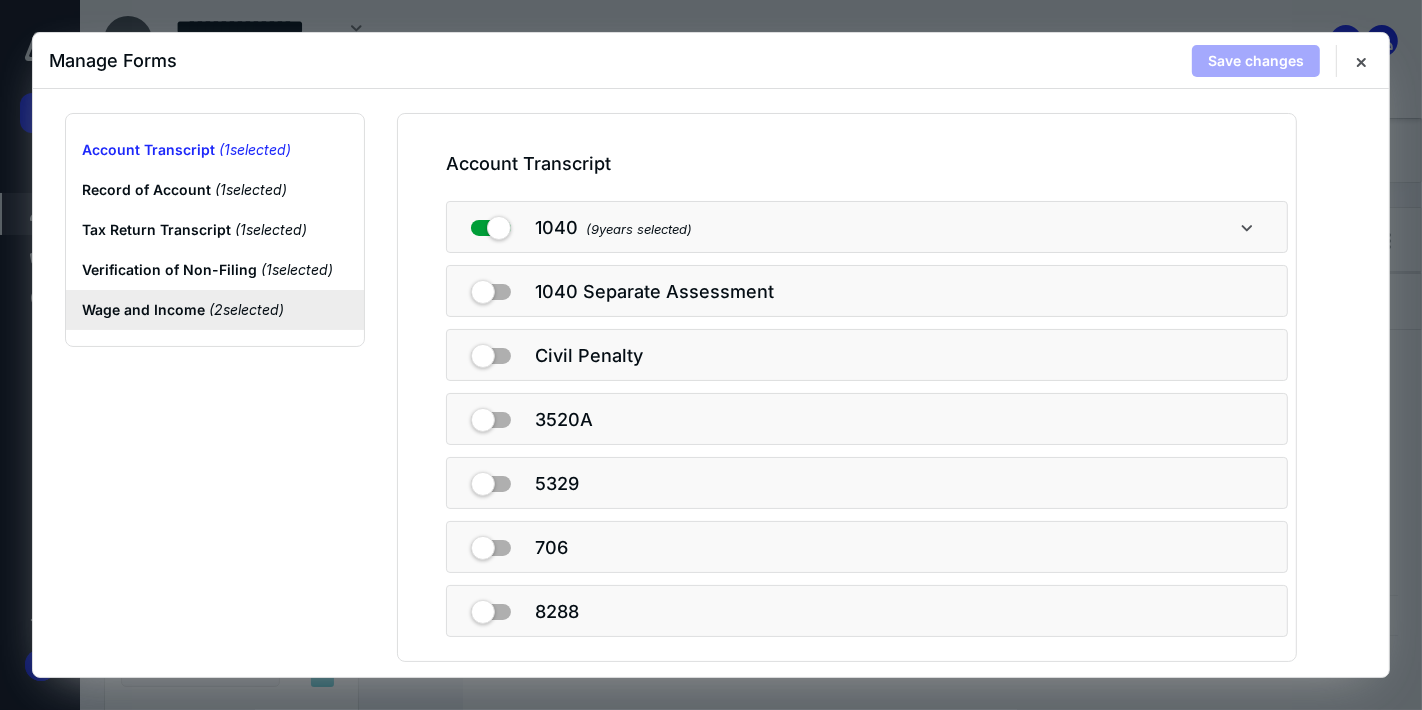 click on "Wage and Income   ( 2  selected)" at bounding box center (215, 310) 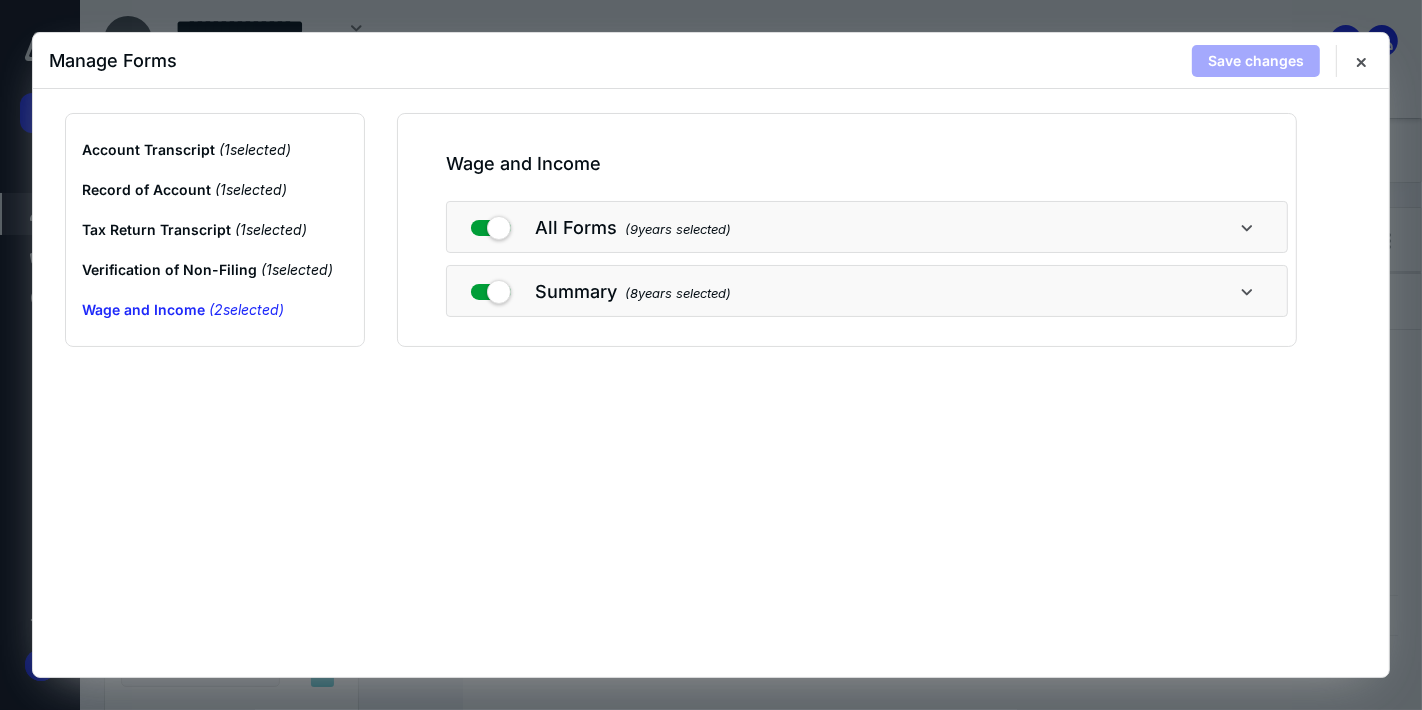 click on "All Forms ( 9  years selected)" at bounding box center [867, 227] 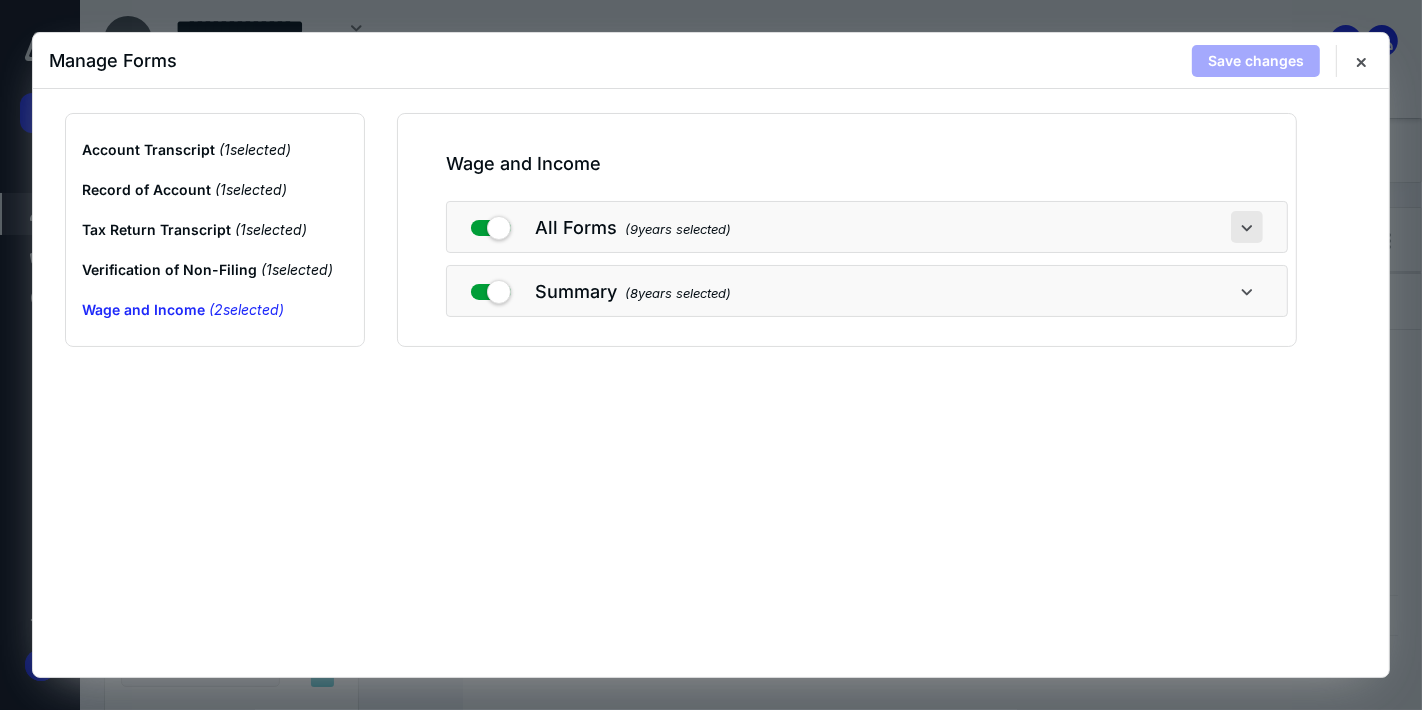 click at bounding box center [1247, 227] 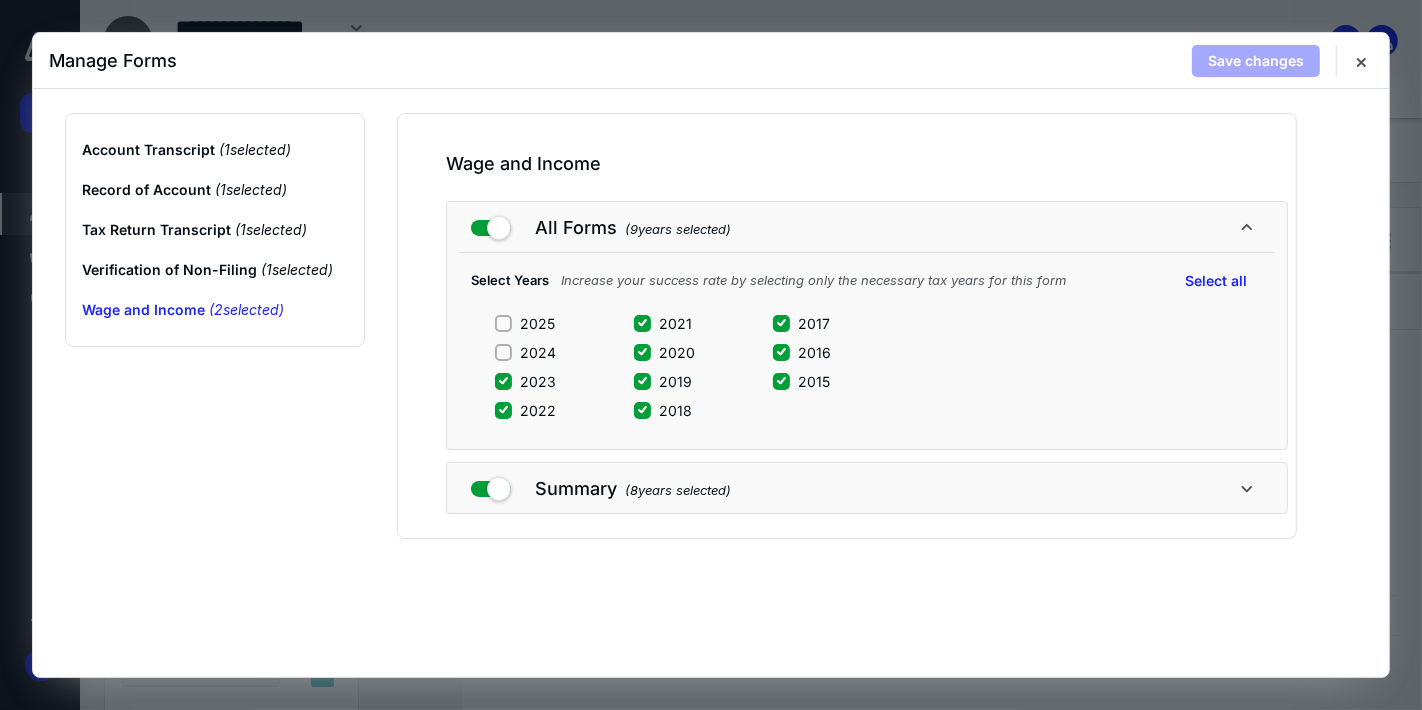 click 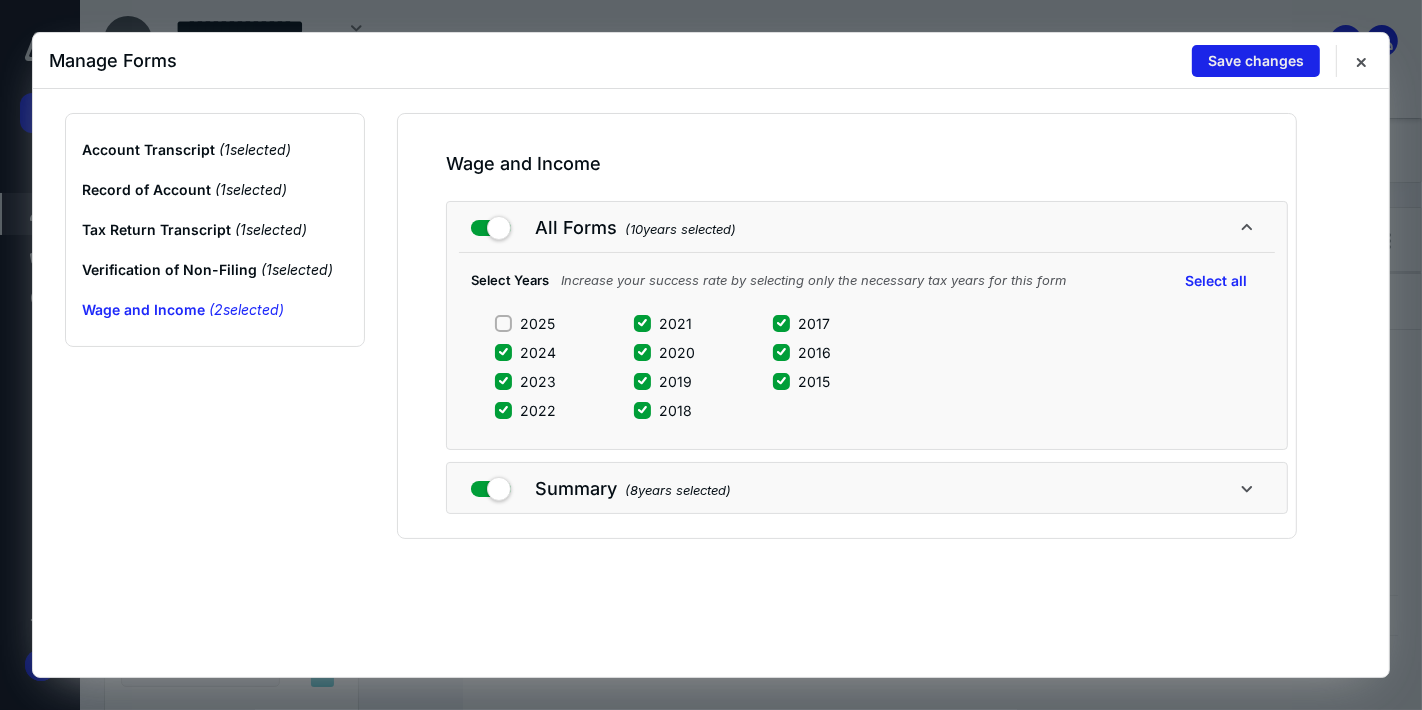 click on "Save changes" at bounding box center [1256, 61] 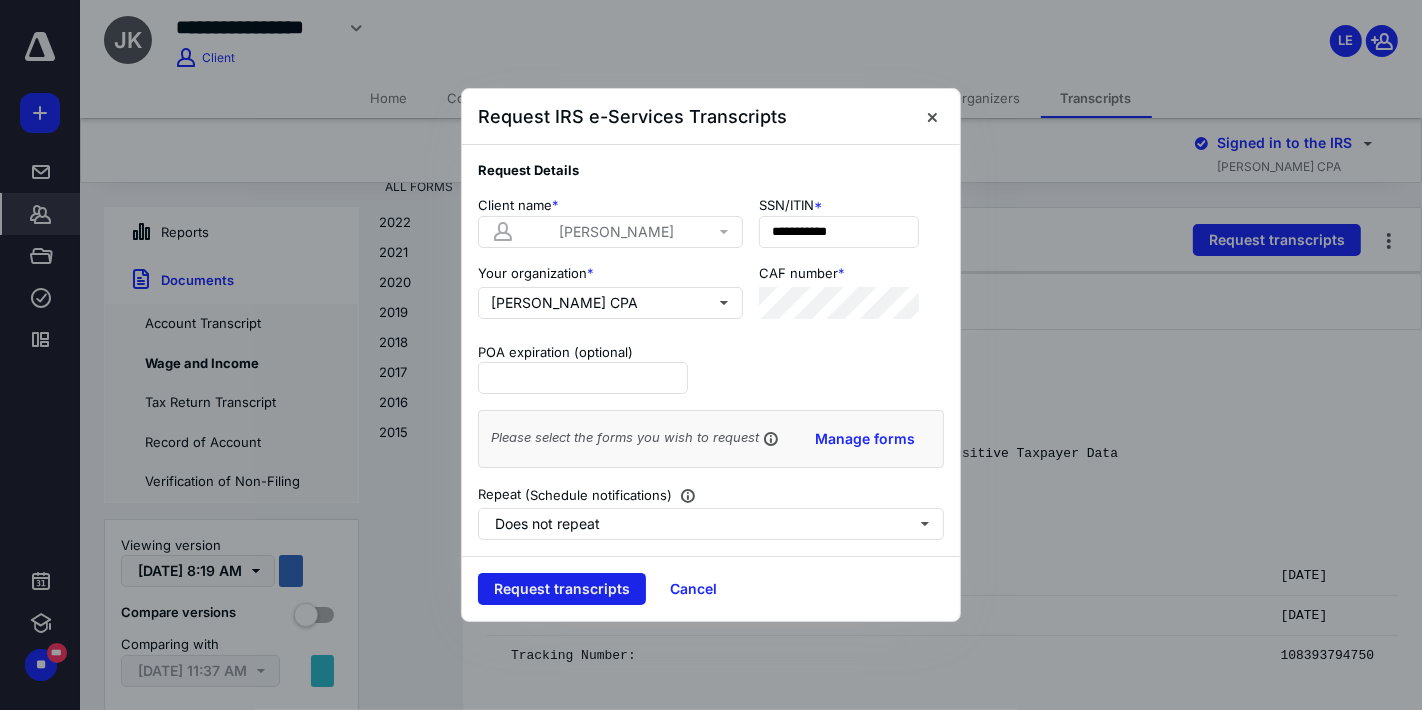 click on "Request transcripts" at bounding box center (562, 589) 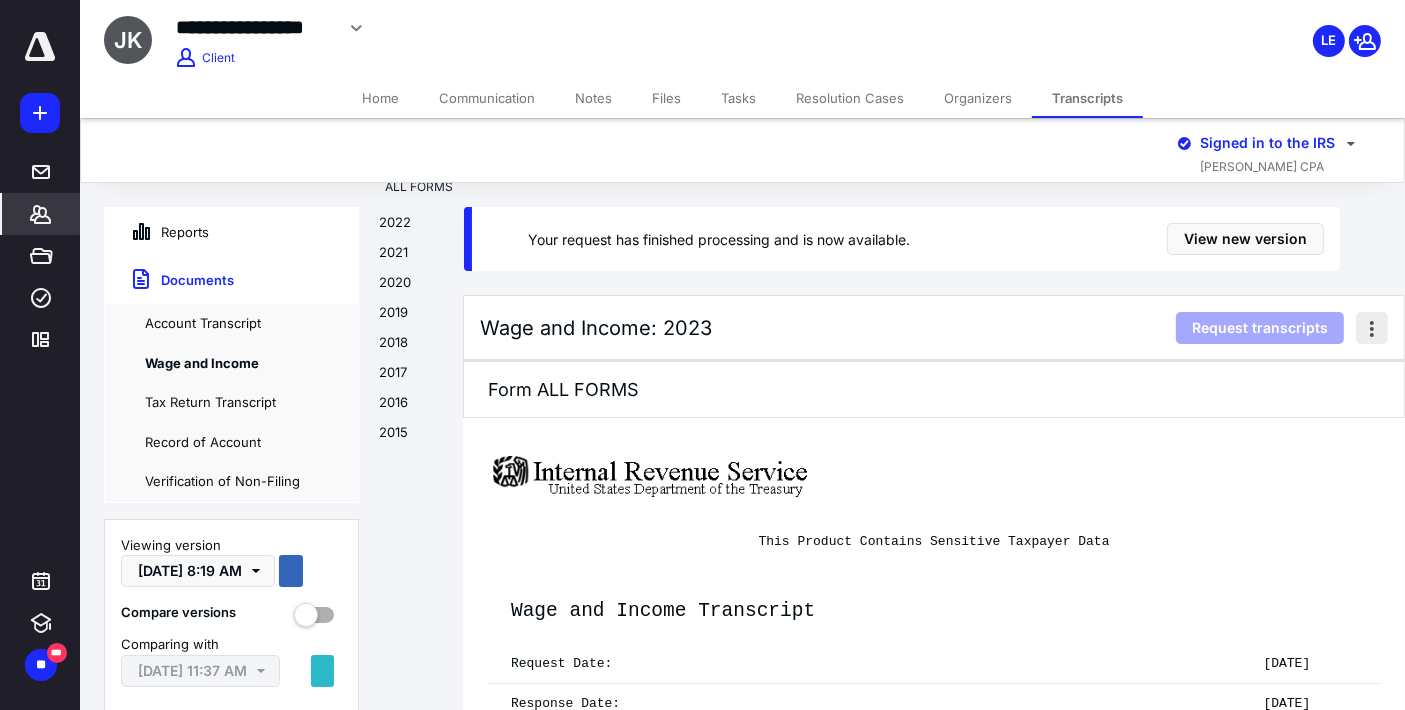 click at bounding box center [1372, 328] 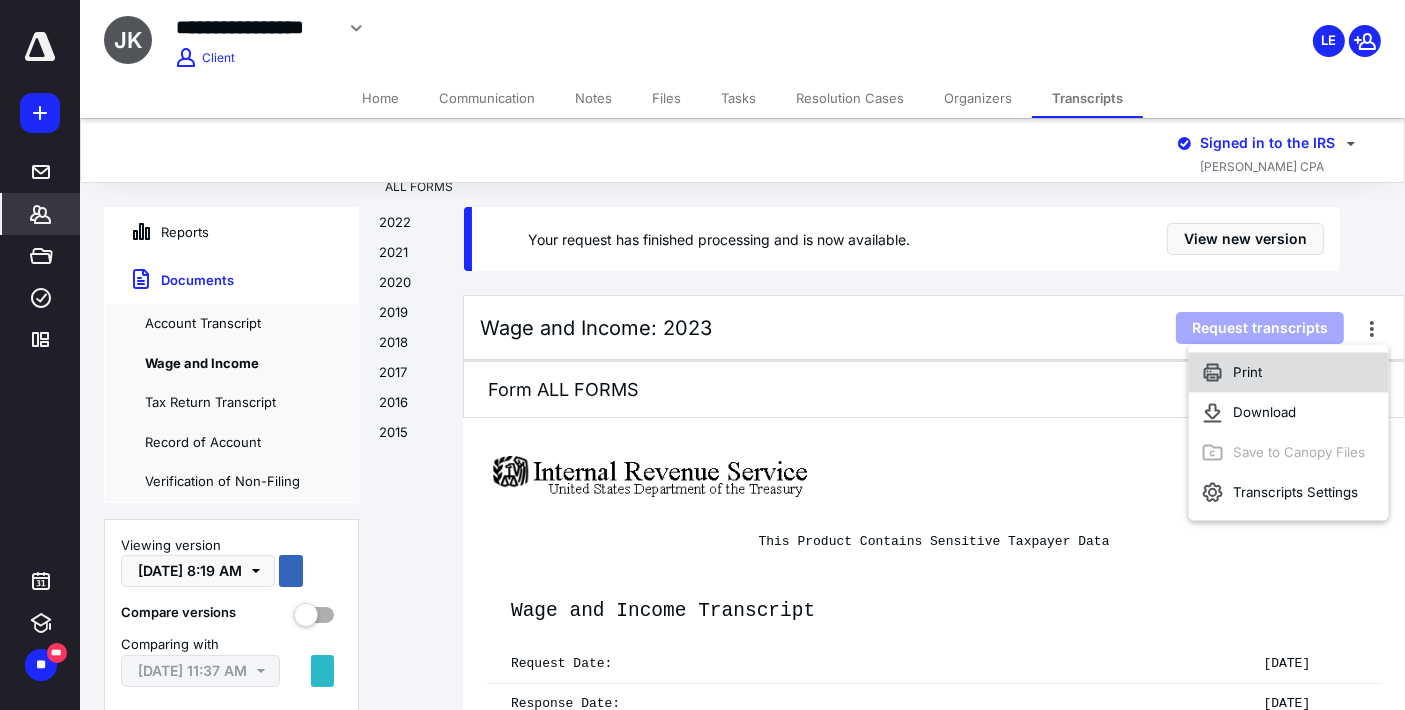 click 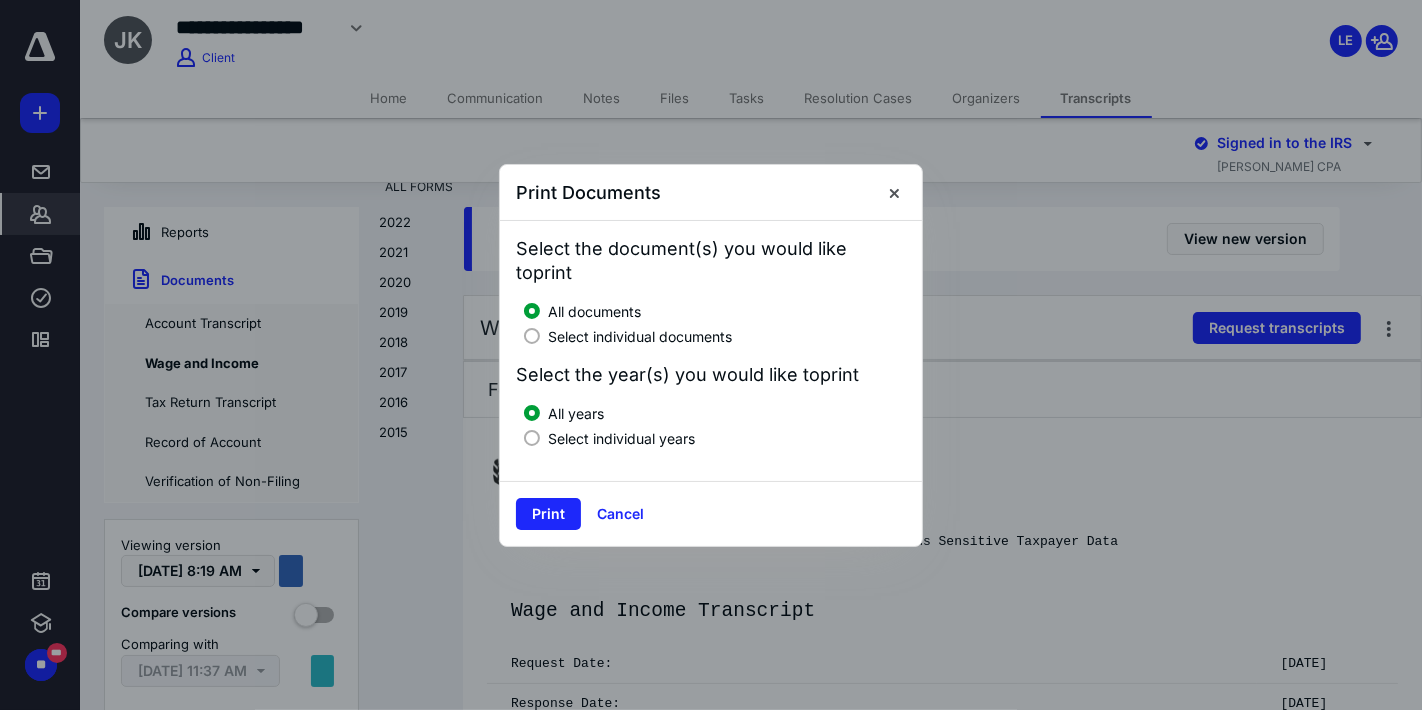 click on "Select individual documents" at bounding box center [715, 334] 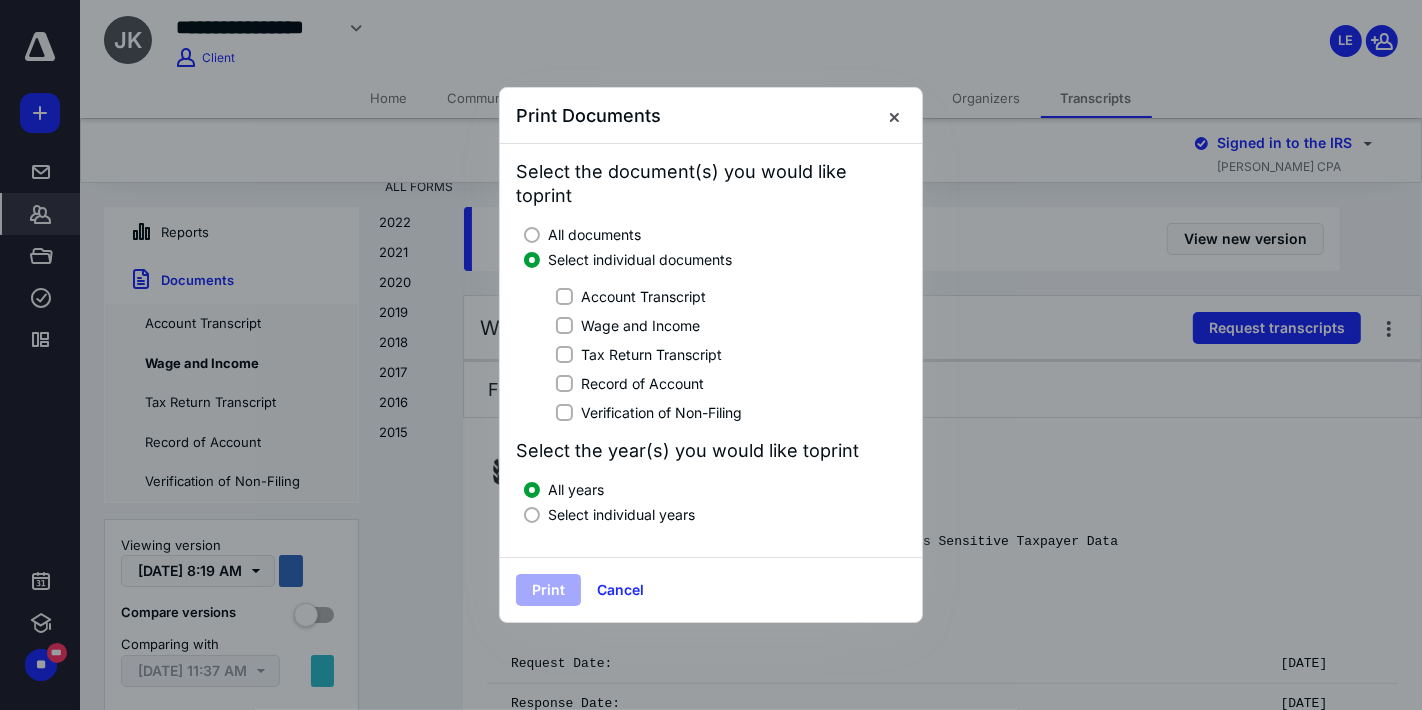 click 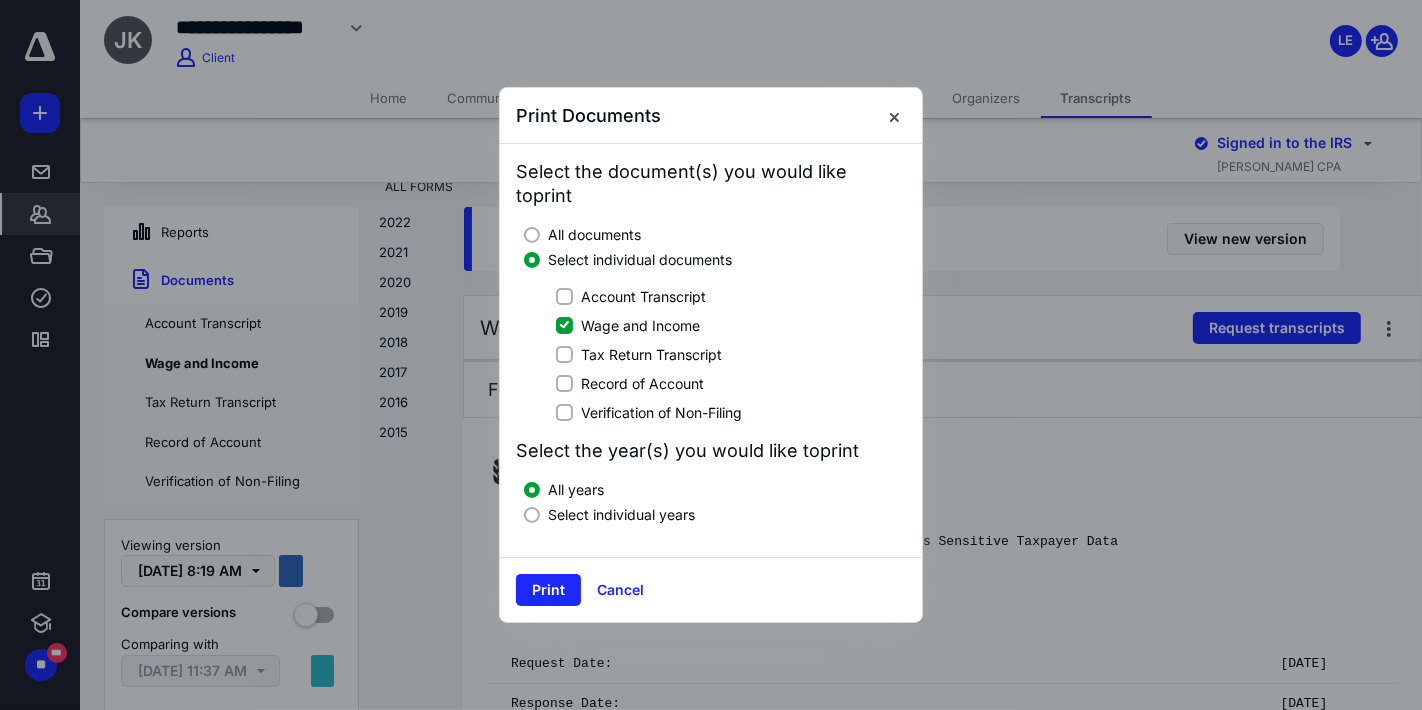 click at bounding box center (532, 515) 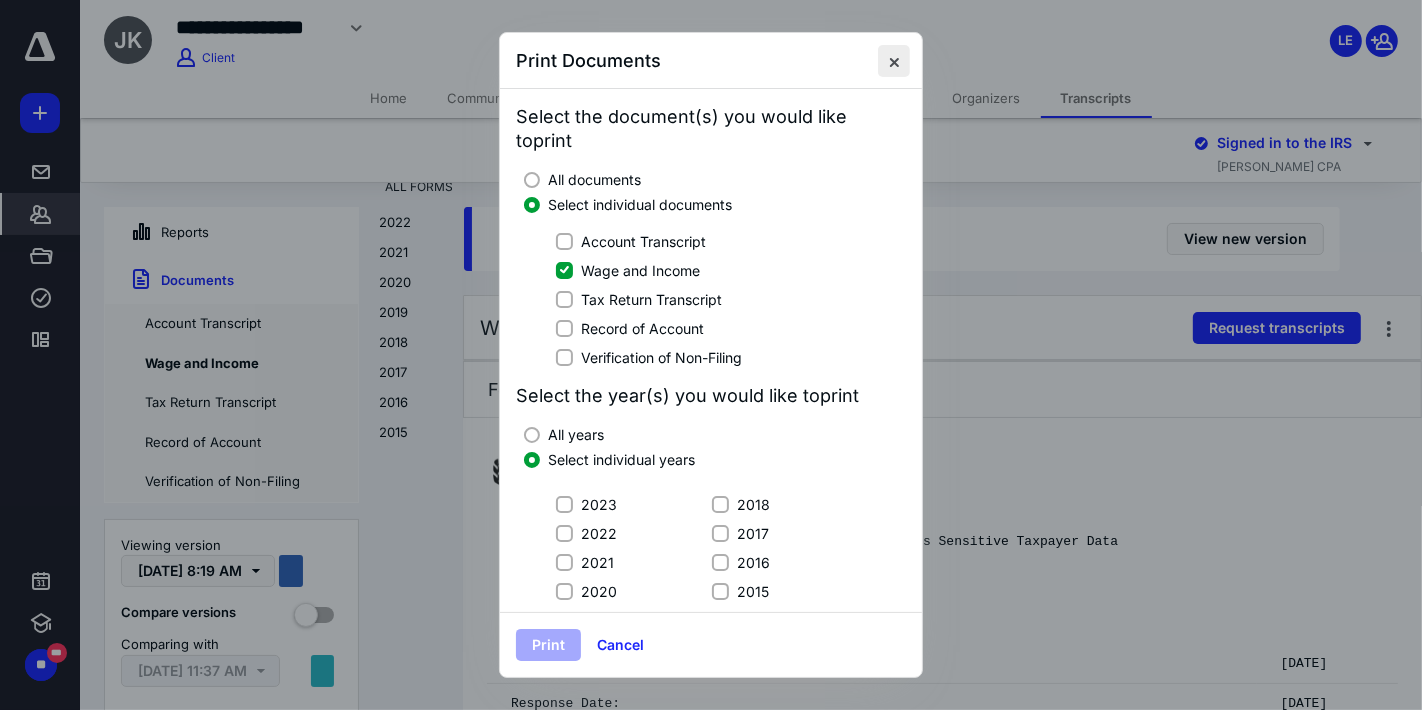 click at bounding box center (894, 61) 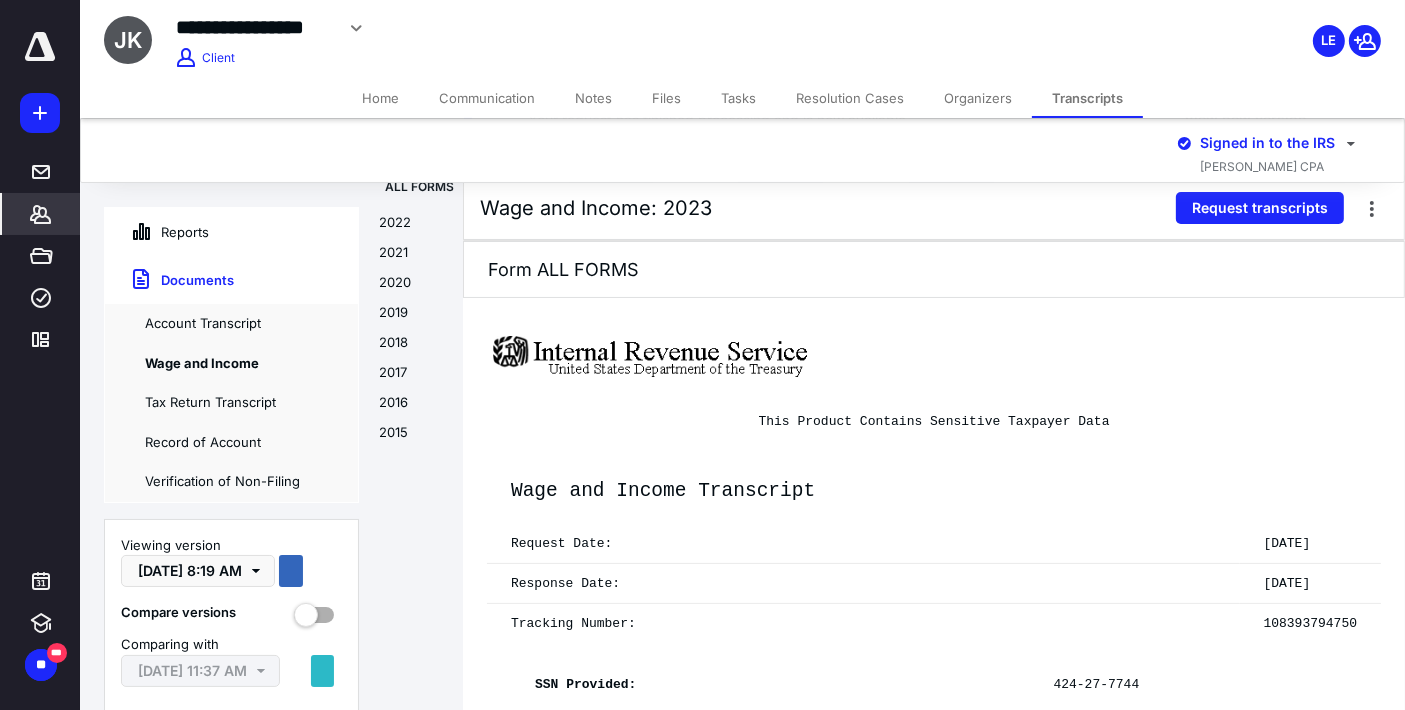scroll, scrollTop: 0, scrollLeft: 0, axis: both 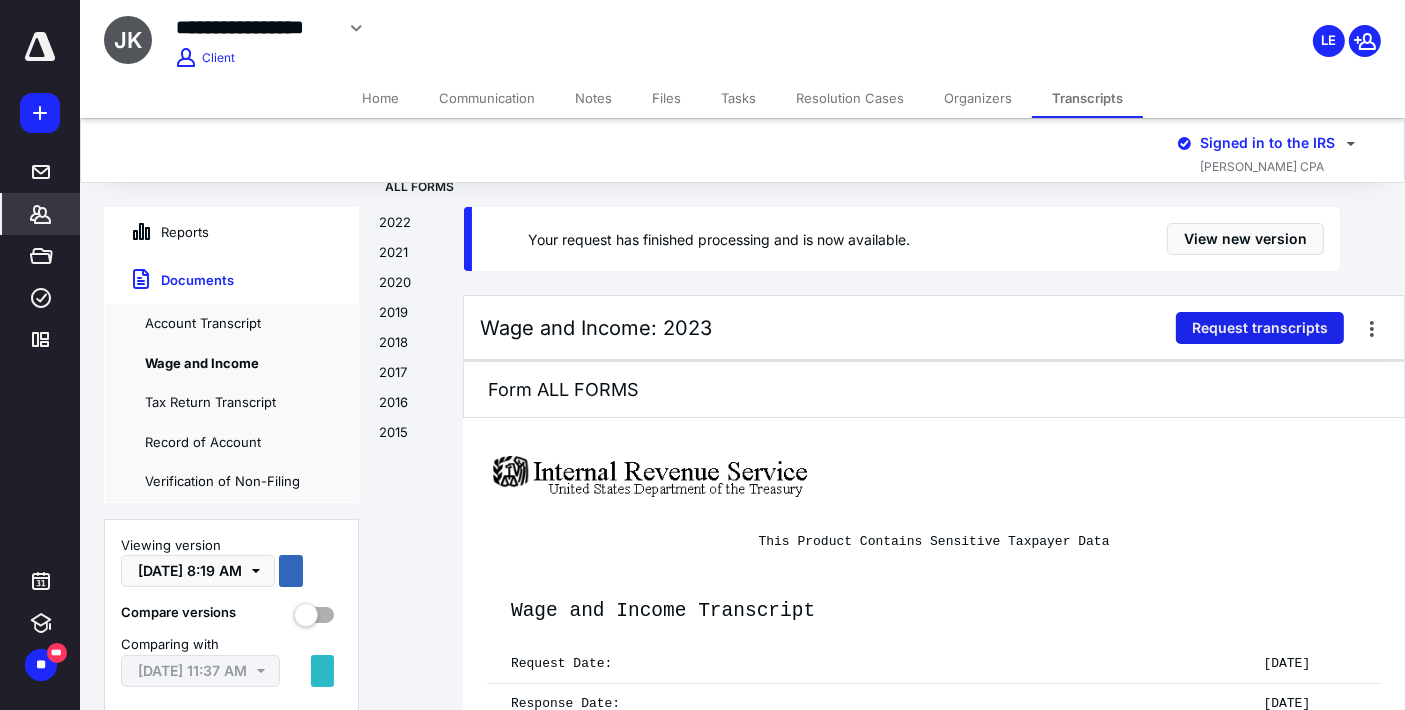 click on "Request transcripts" at bounding box center (1260, 328) 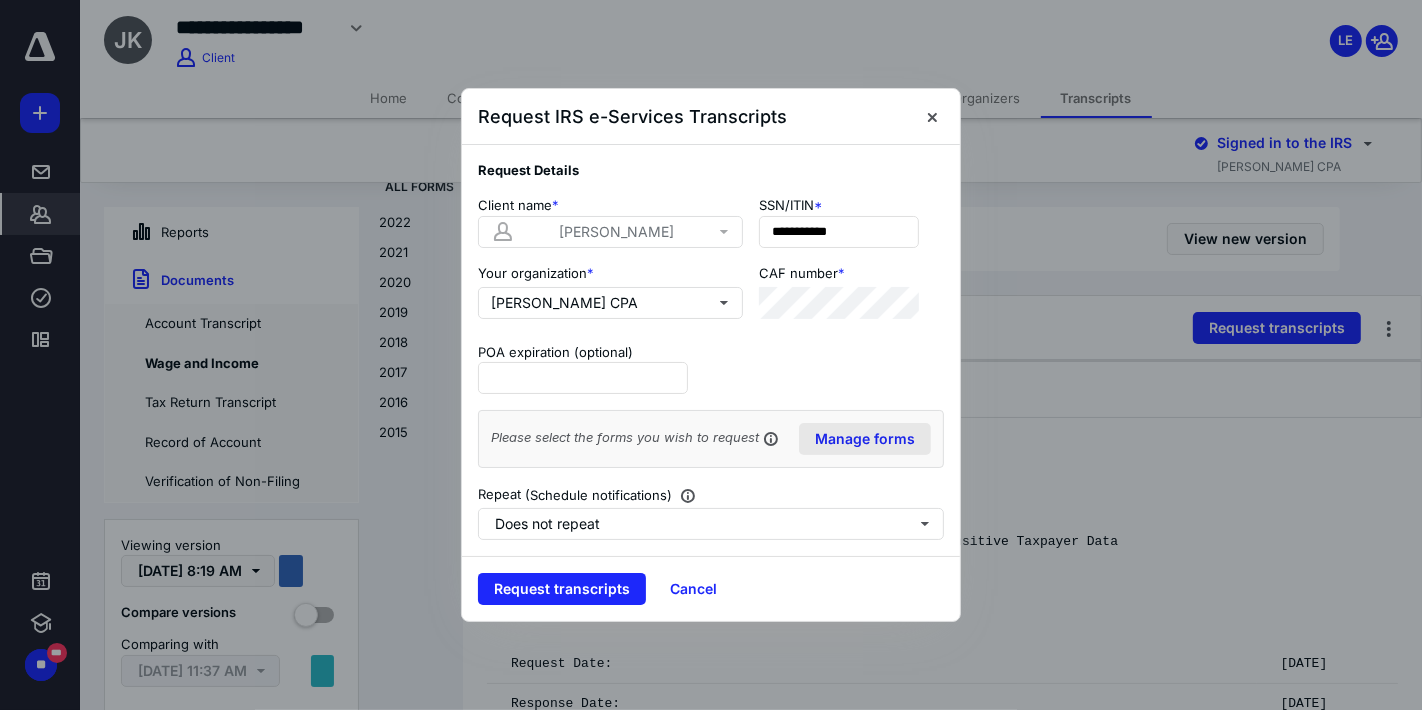 click on "Manage forms" at bounding box center [865, 439] 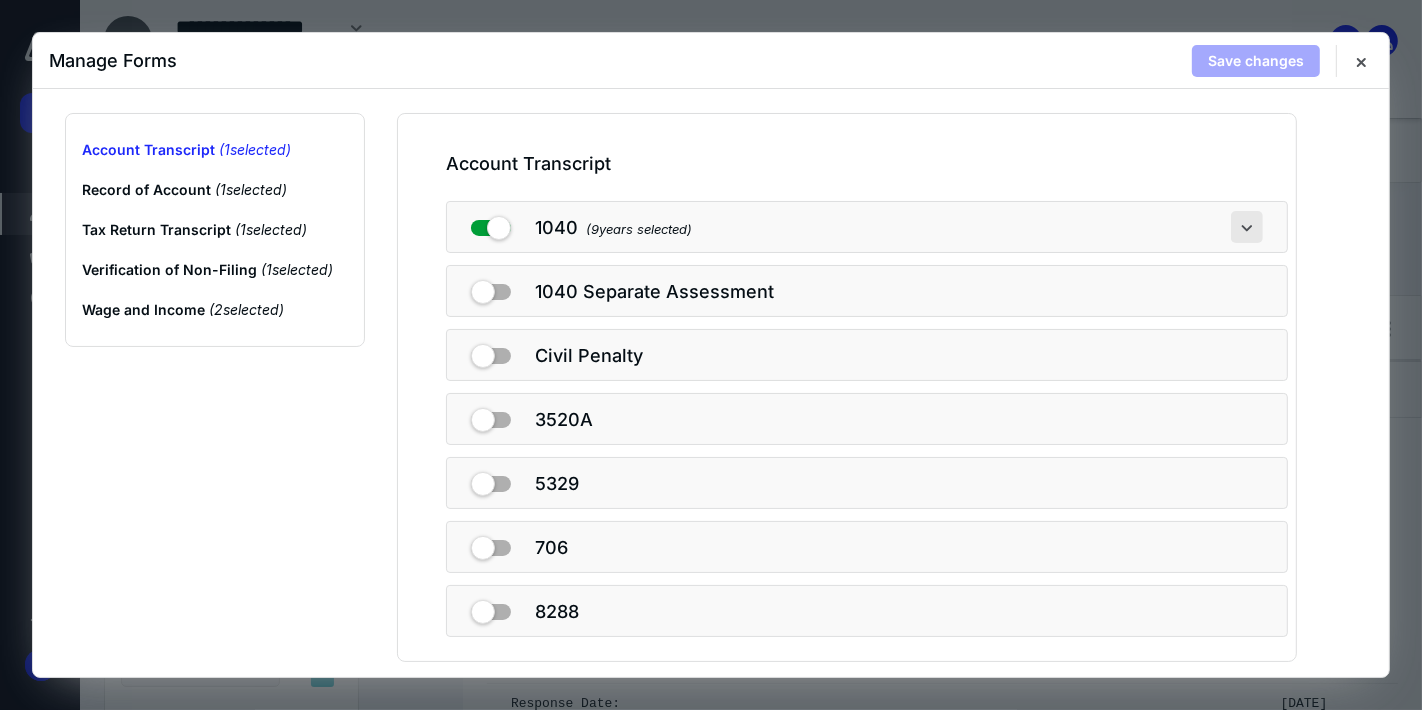 click at bounding box center [1247, 227] 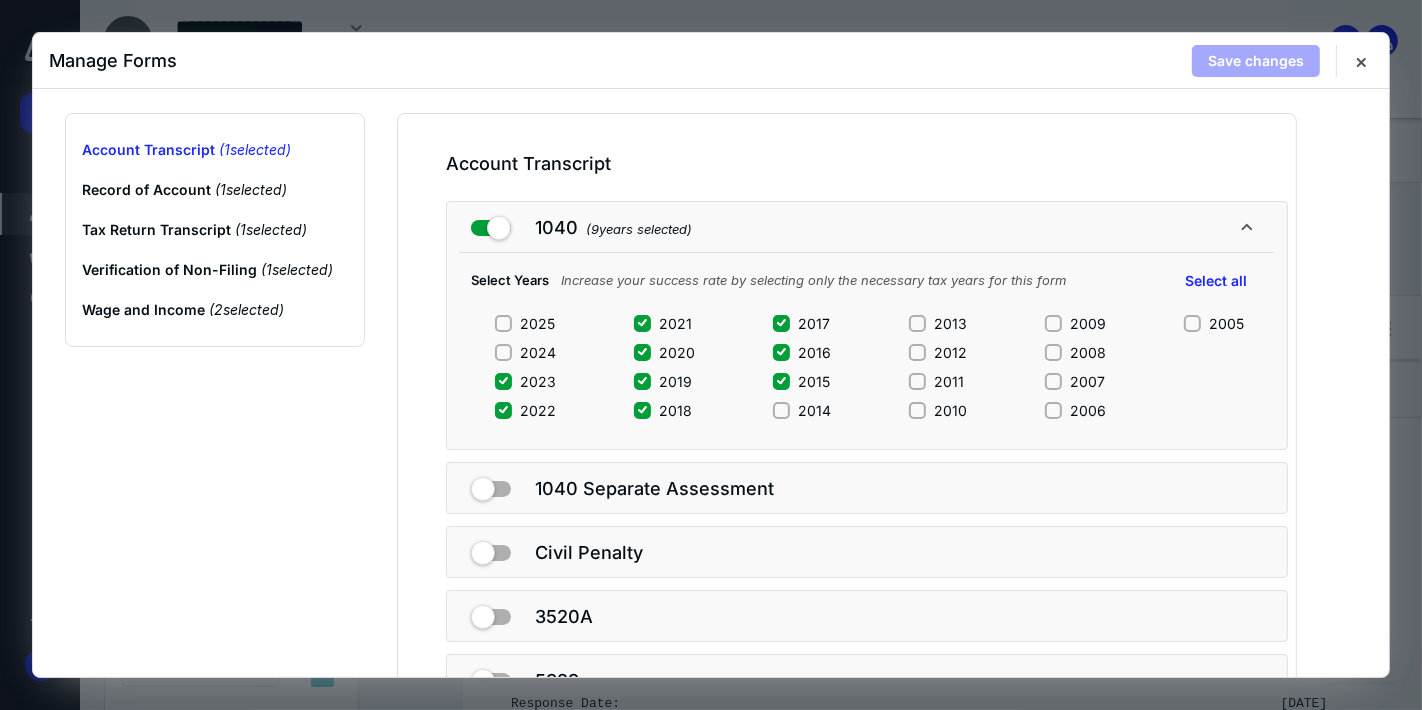 click 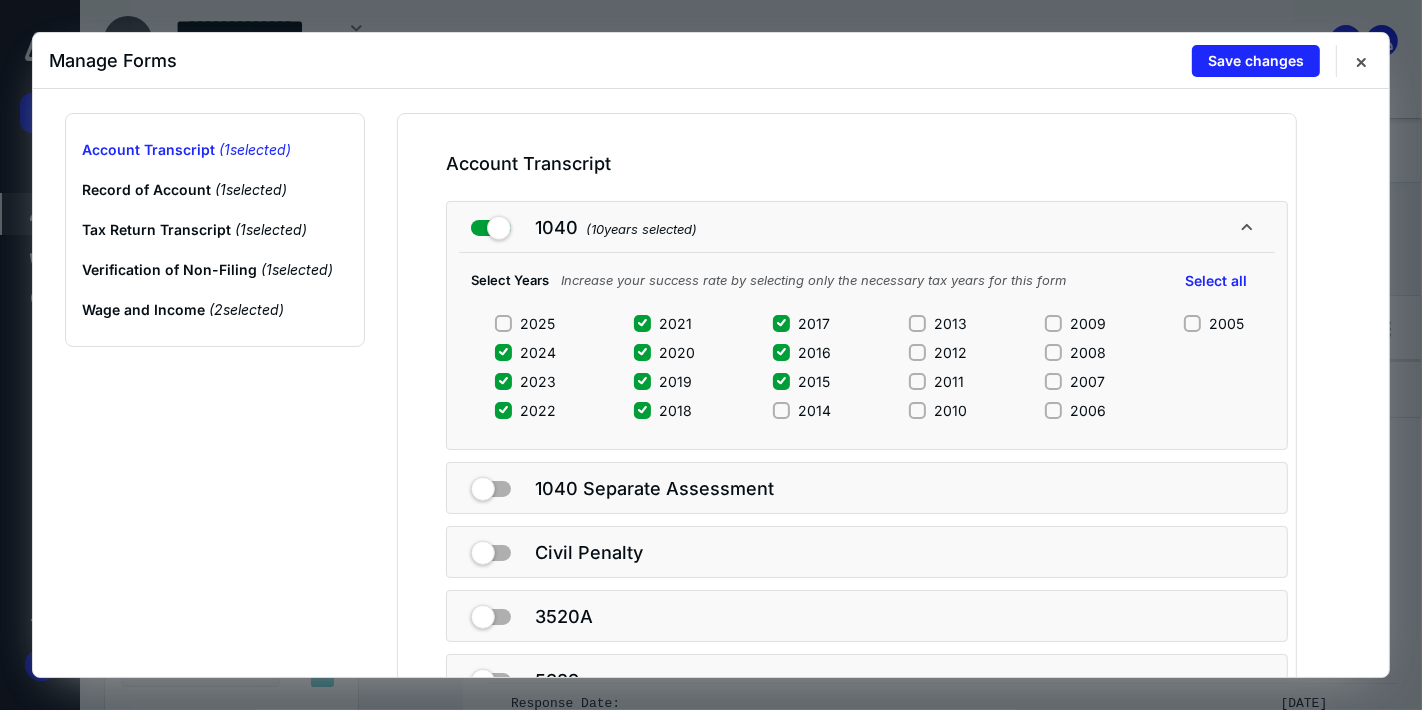 click 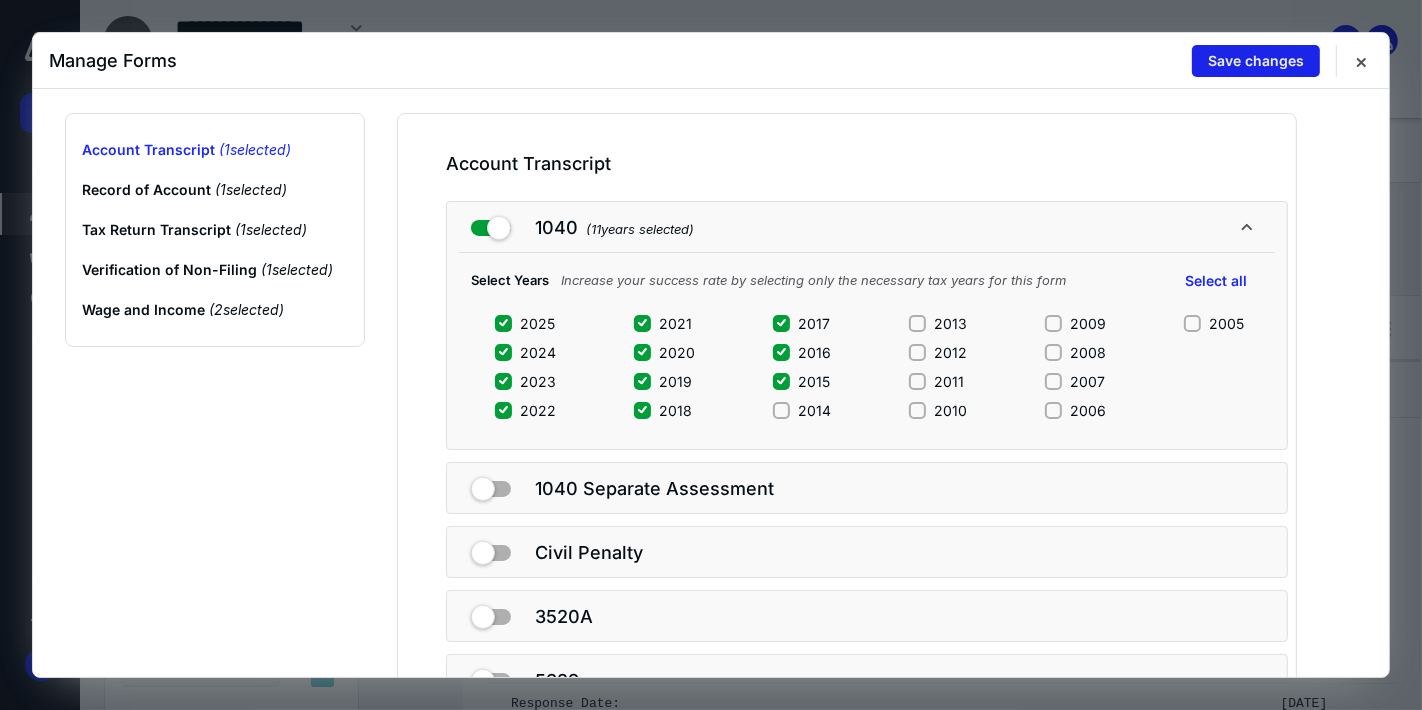 click on "Save changes" at bounding box center [1256, 61] 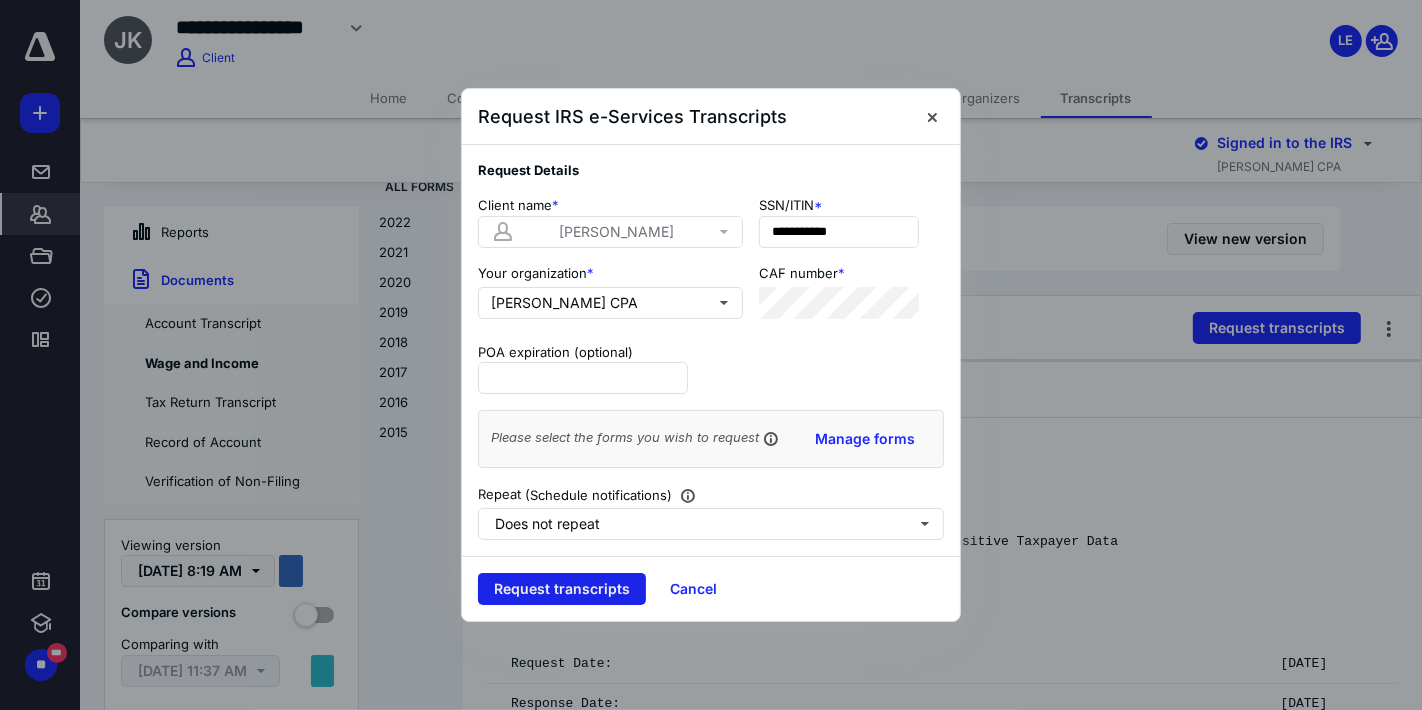 click on "Request transcripts" at bounding box center (562, 589) 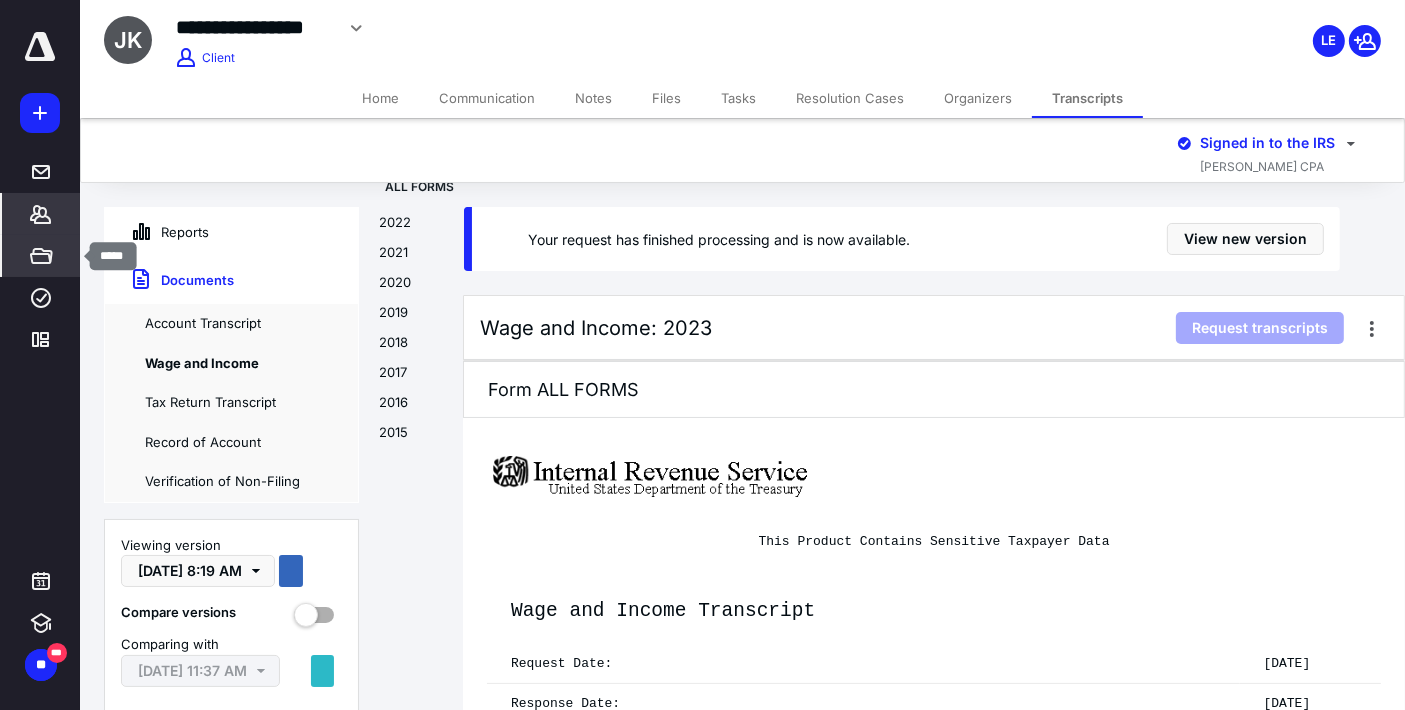 click 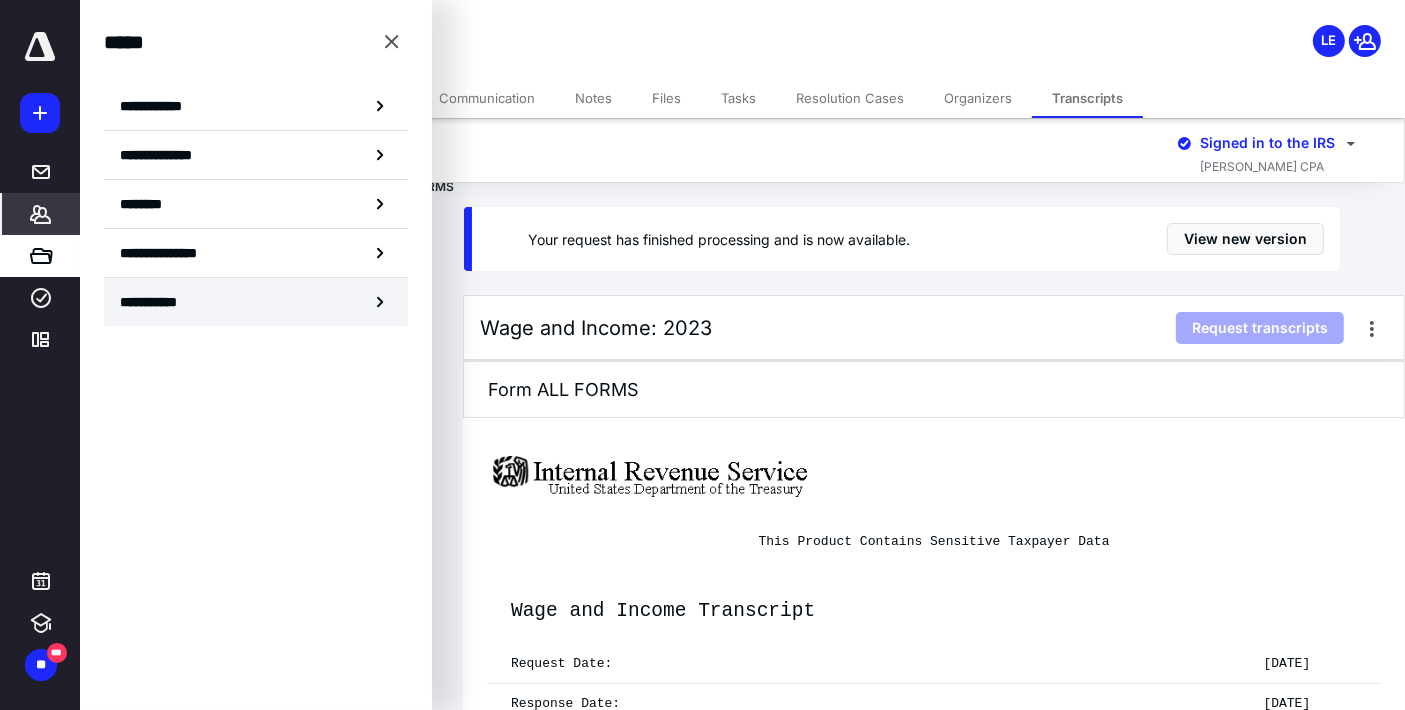 click on "**********" at bounding box center [158, 302] 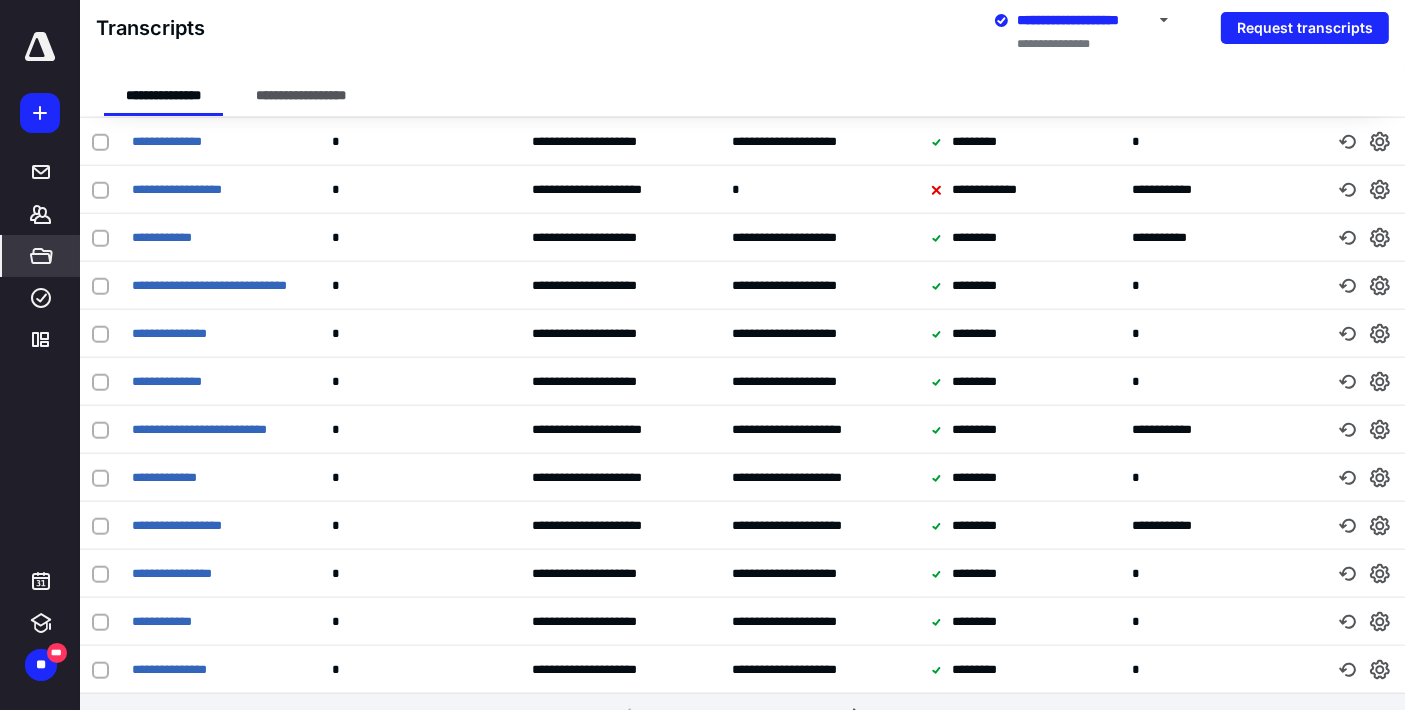 scroll, scrollTop: 1919, scrollLeft: 0, axis: vertical 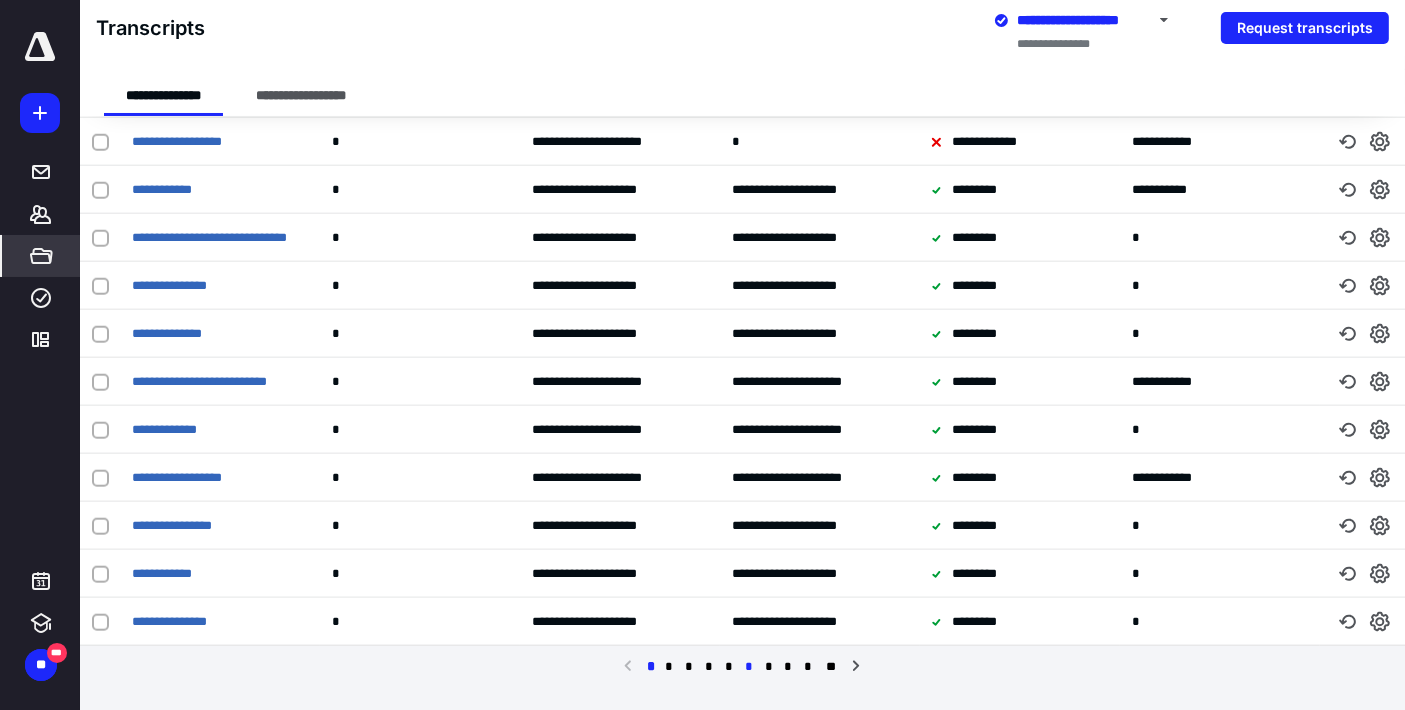 click on "*" at bounding box center [749, 667] 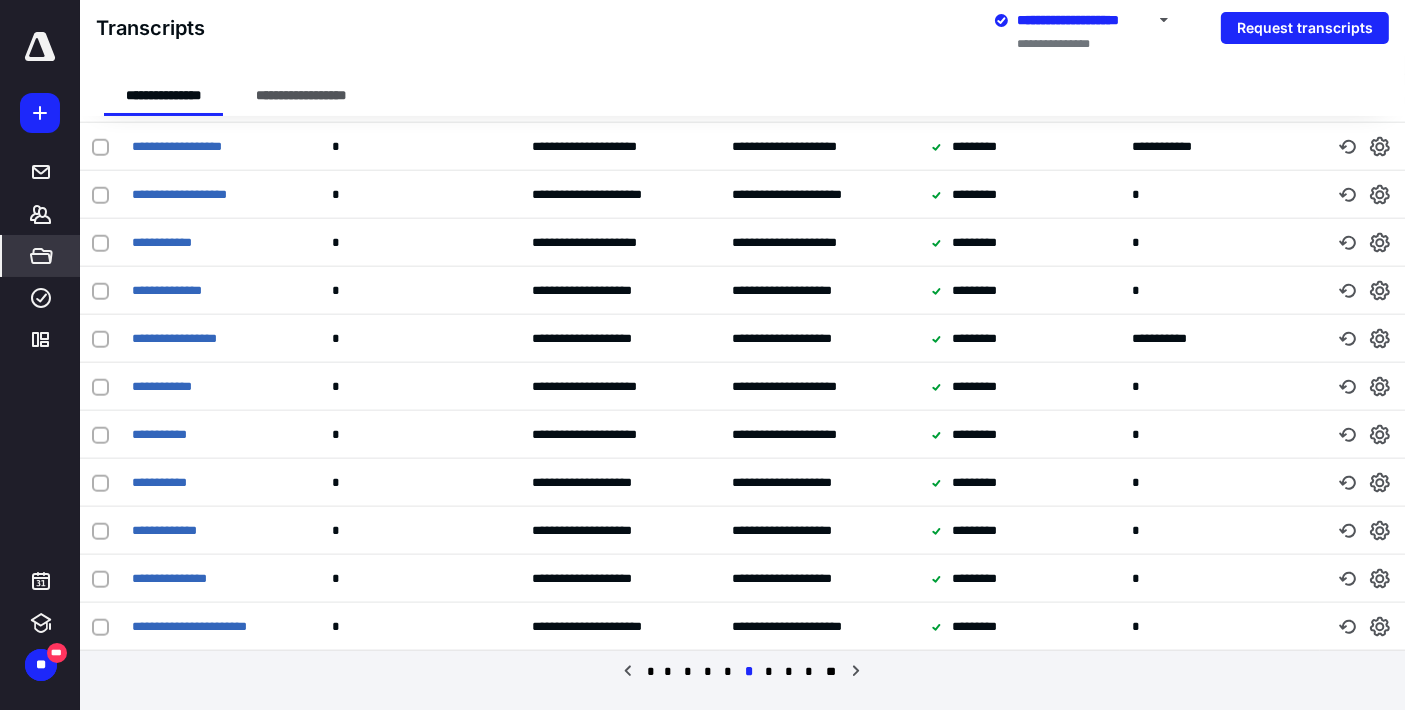 scroll, scrollTop: 1919, scrollLeft: 0, axis: vertical 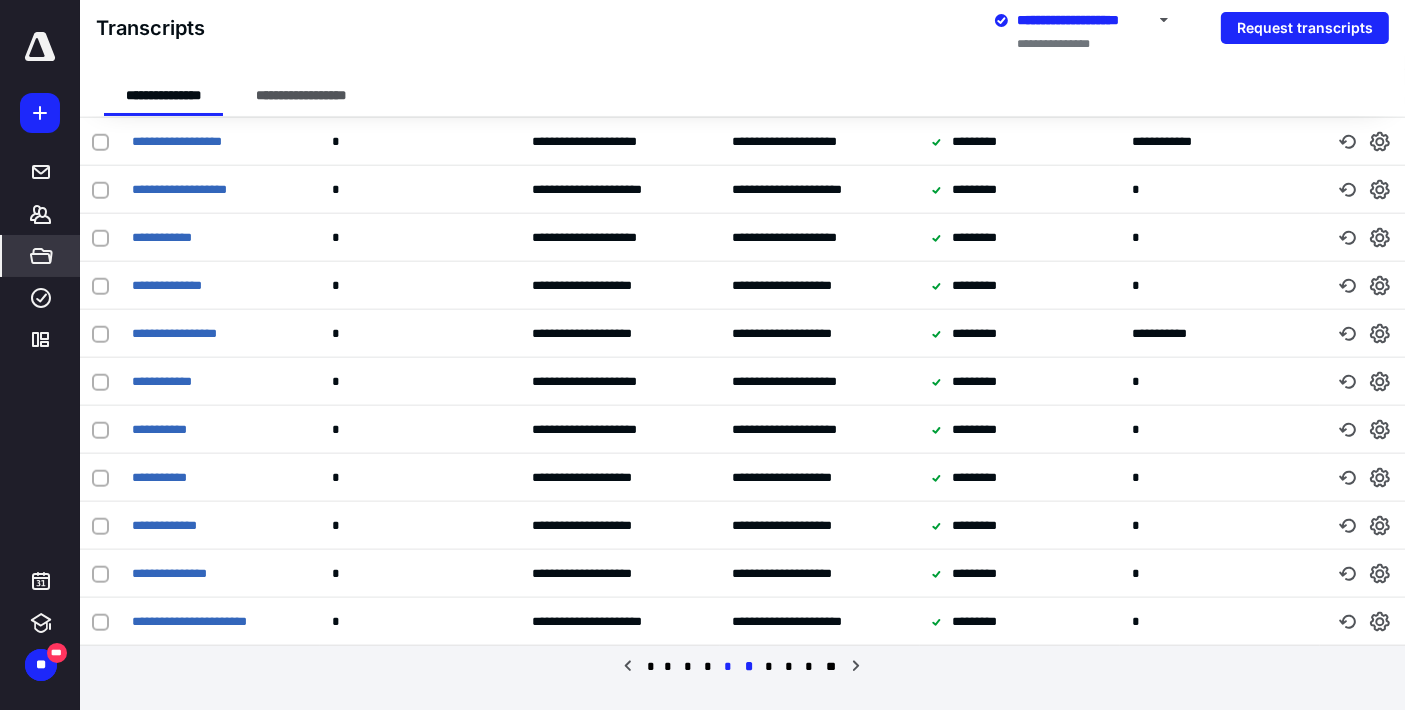 click on "*" at bounding box center [729, 667] 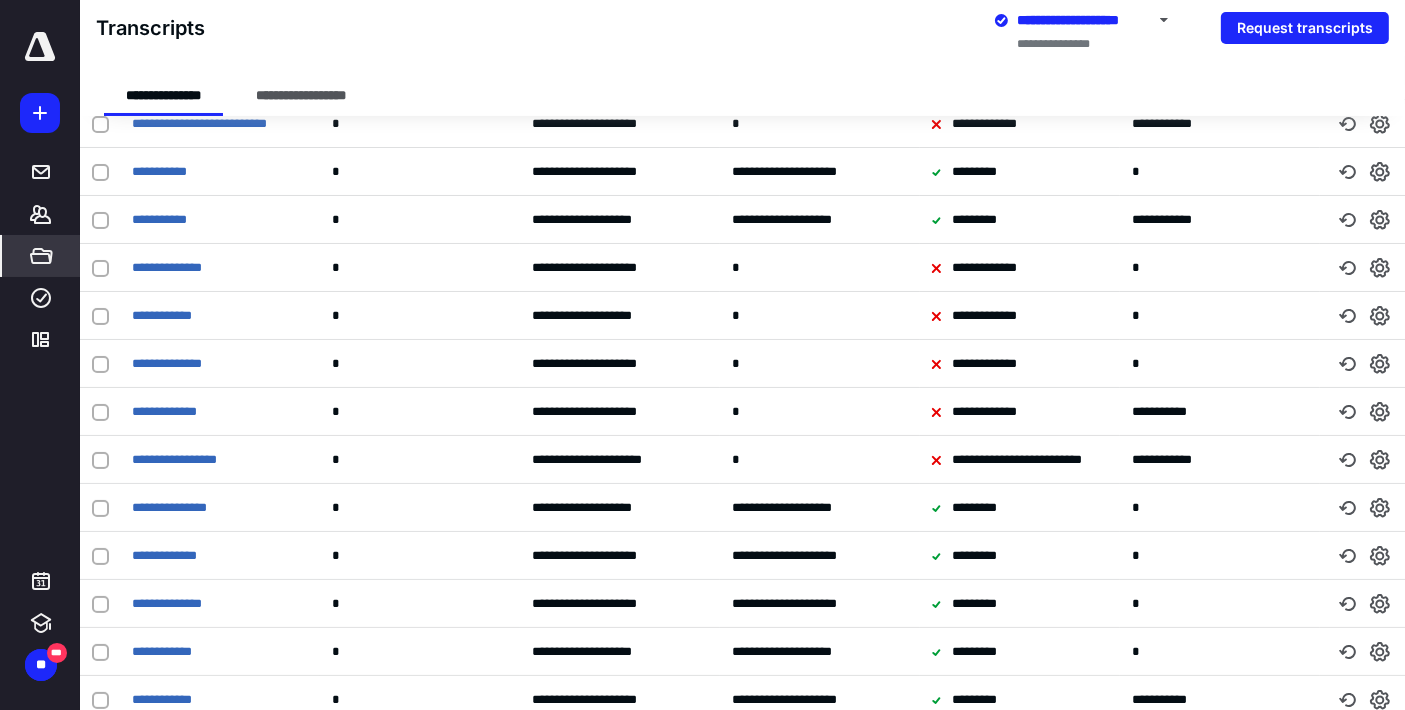 scroll, scrollTop: 141, scrollLeft: 0, axis: vertical 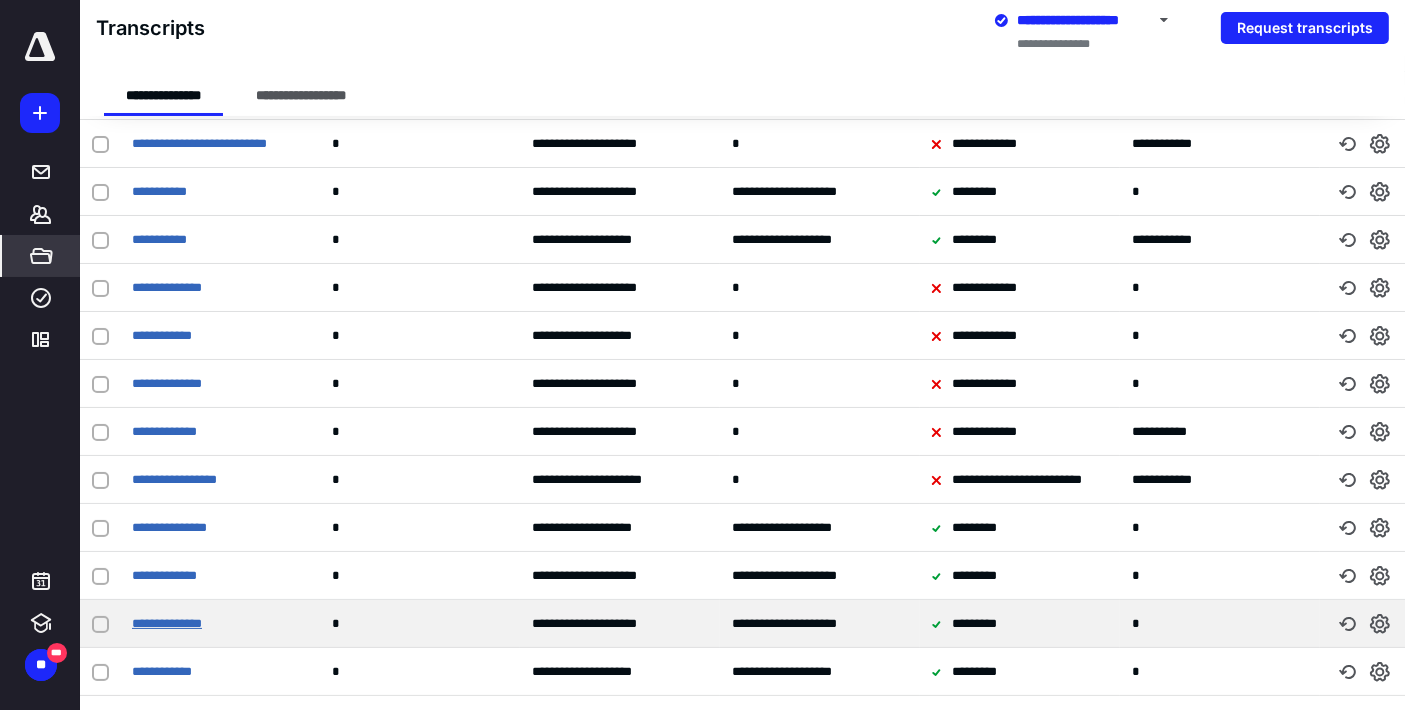 click on "**********" at bounding box center [167, 623] 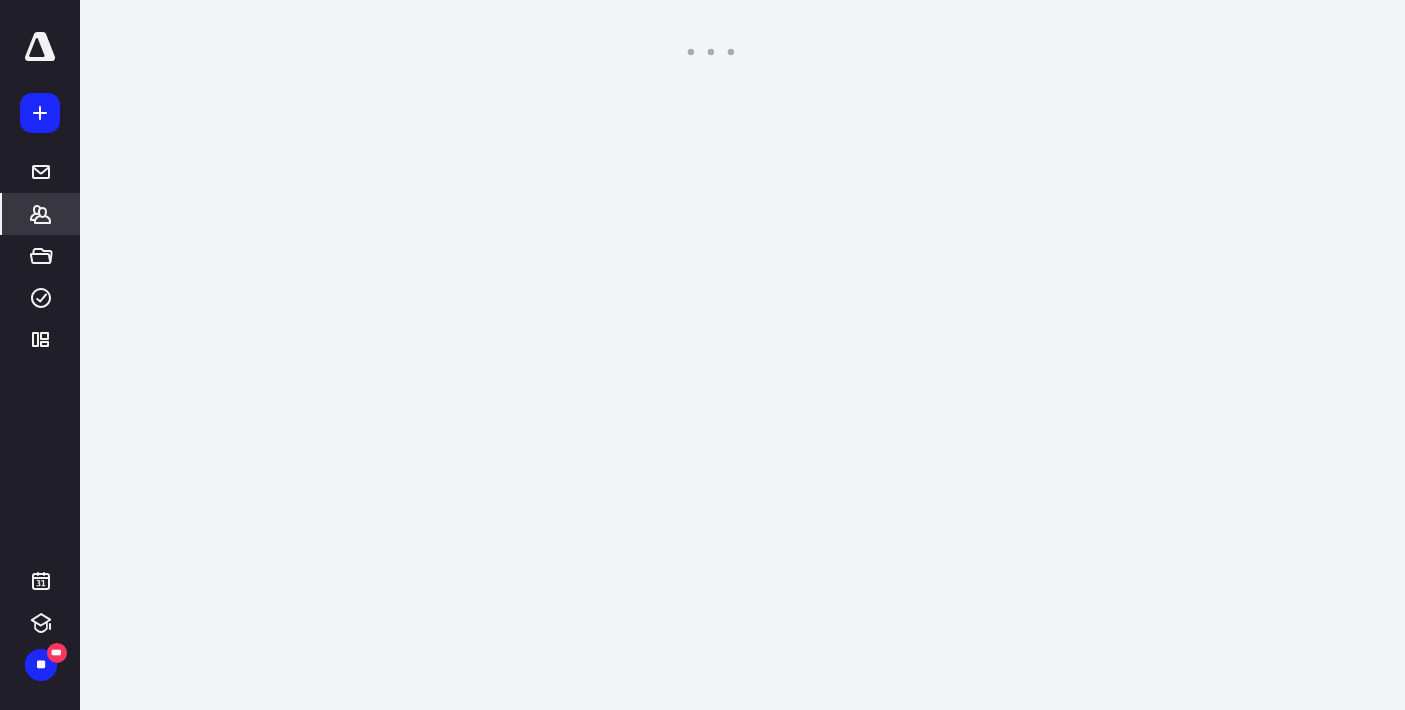 scroll, scrollTop: 0, scrollLeft: 0, axis: both 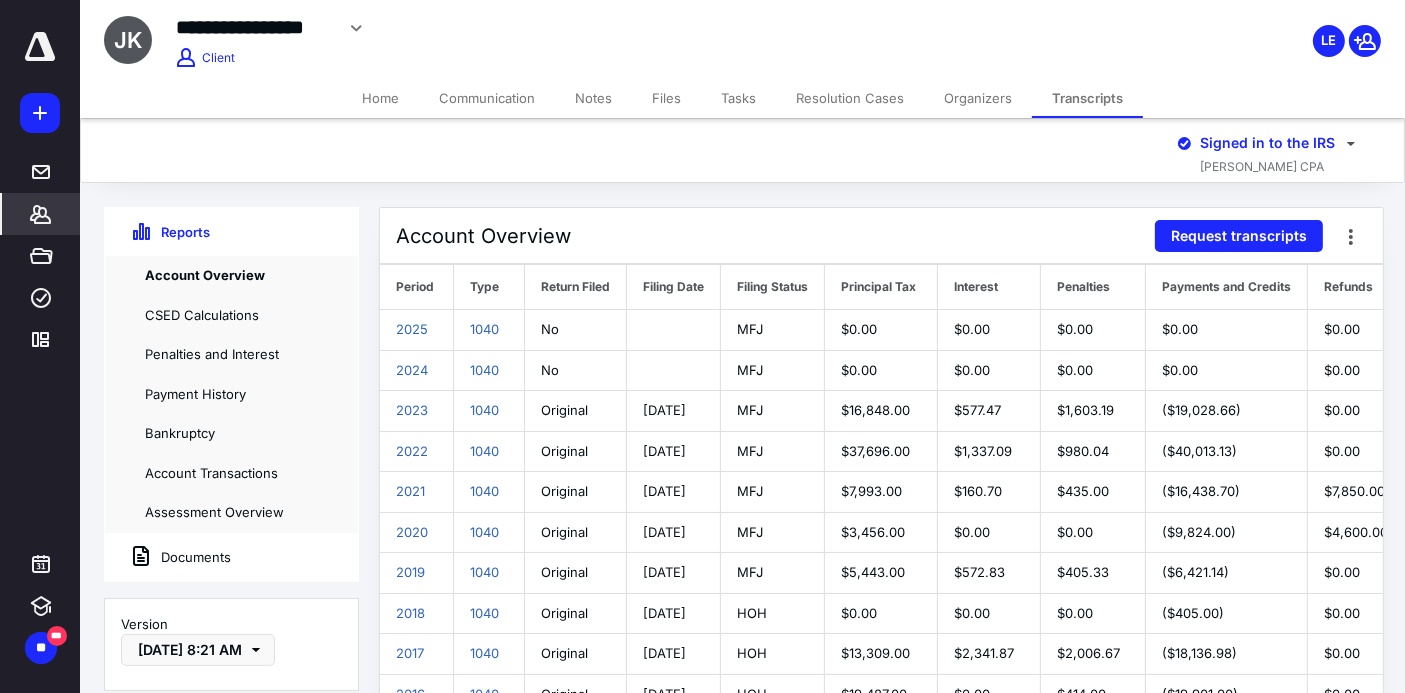 click on "Documents" at bounding box center [168, 557] 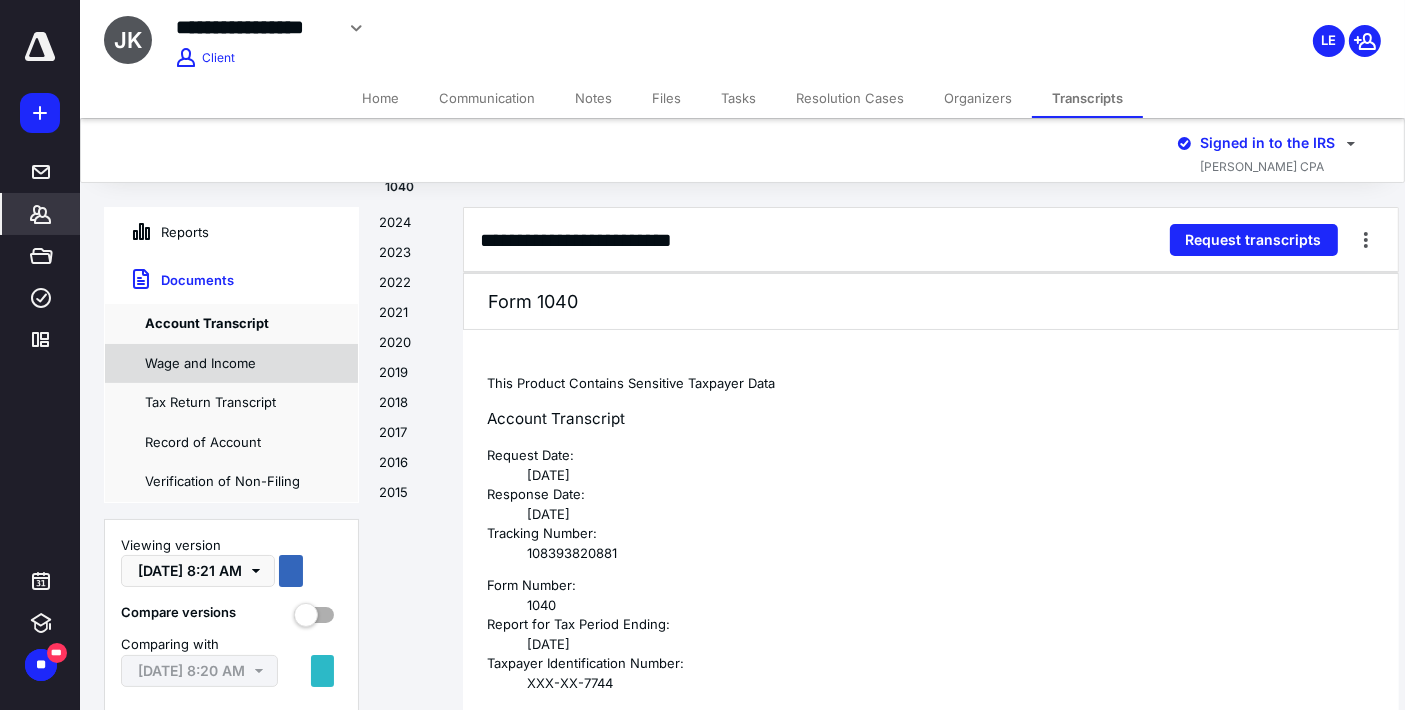 click on "Wage and Income" at bounding box center (231, 364) 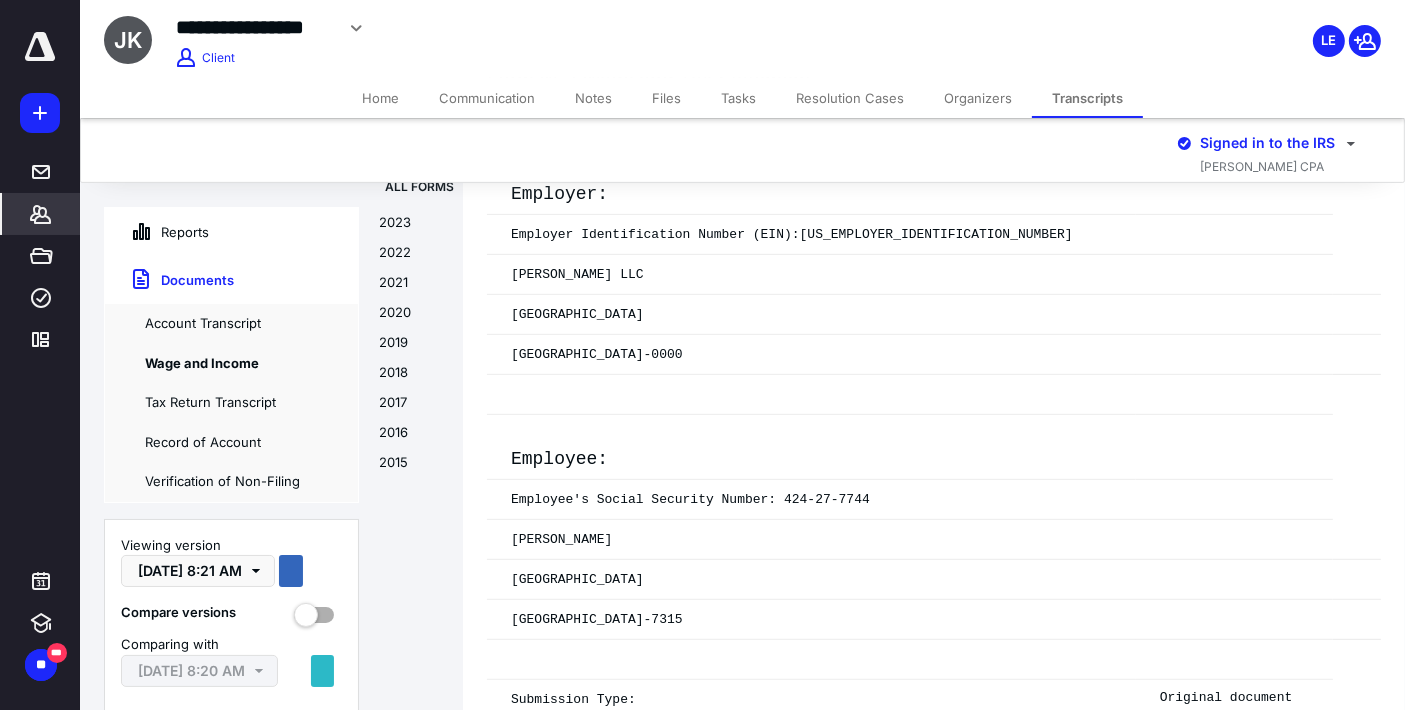scroll, scrollTop: 444, scrollLeft: 0, axis: vertical 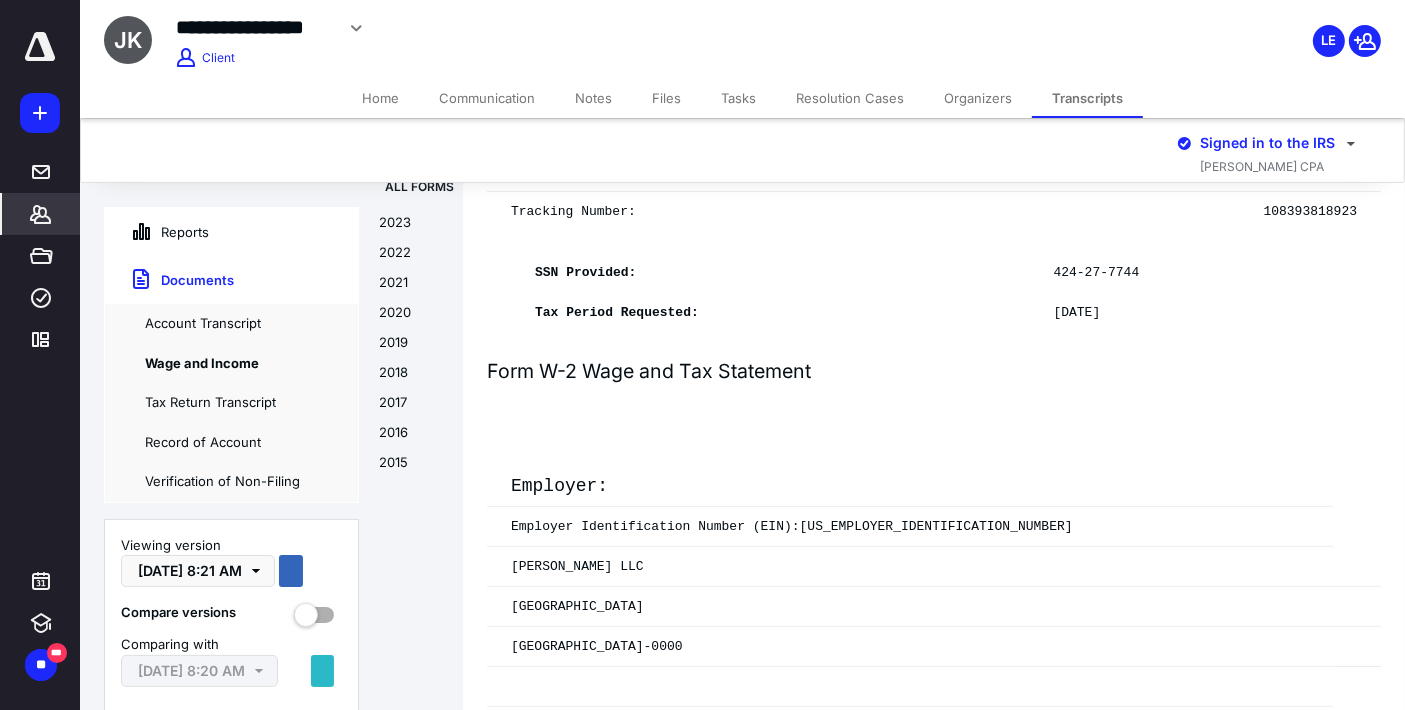 click on "Reports" at bounding box center (157, 232) 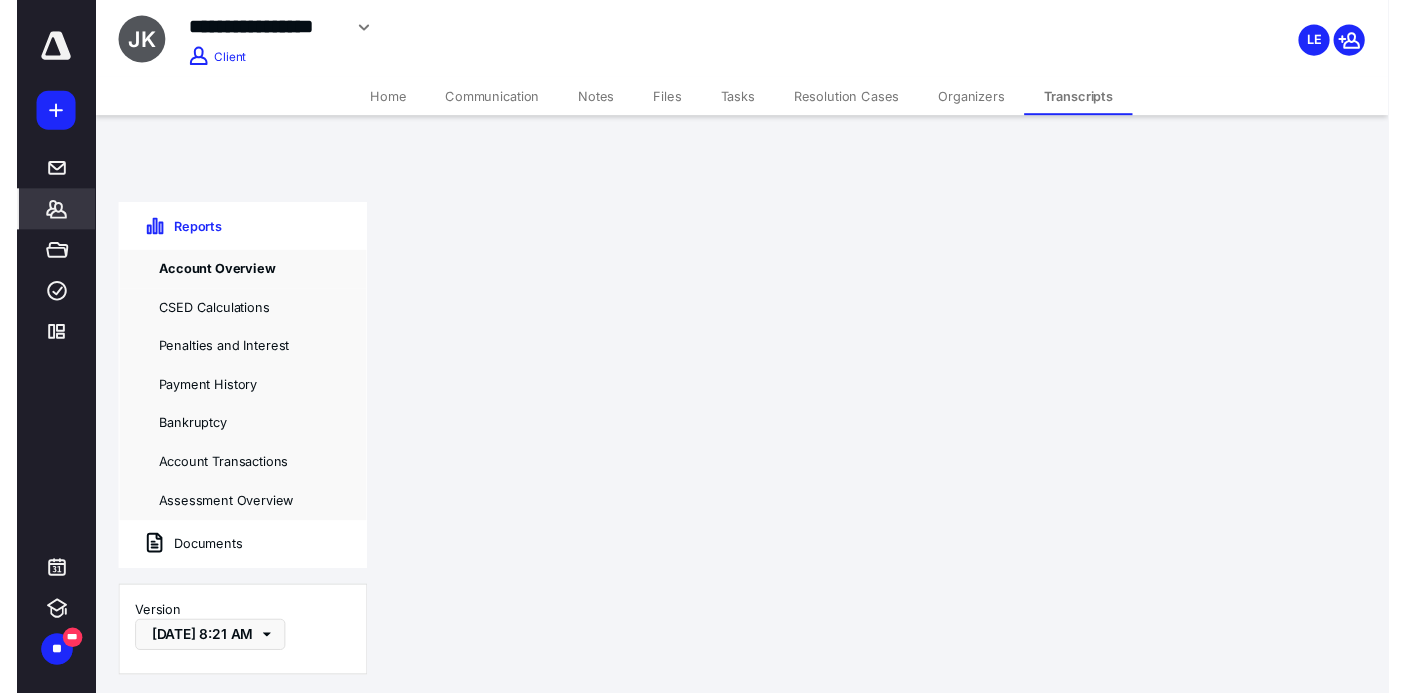 scroll, scrollTop: 0, scrollLeft: 0, axis: both 